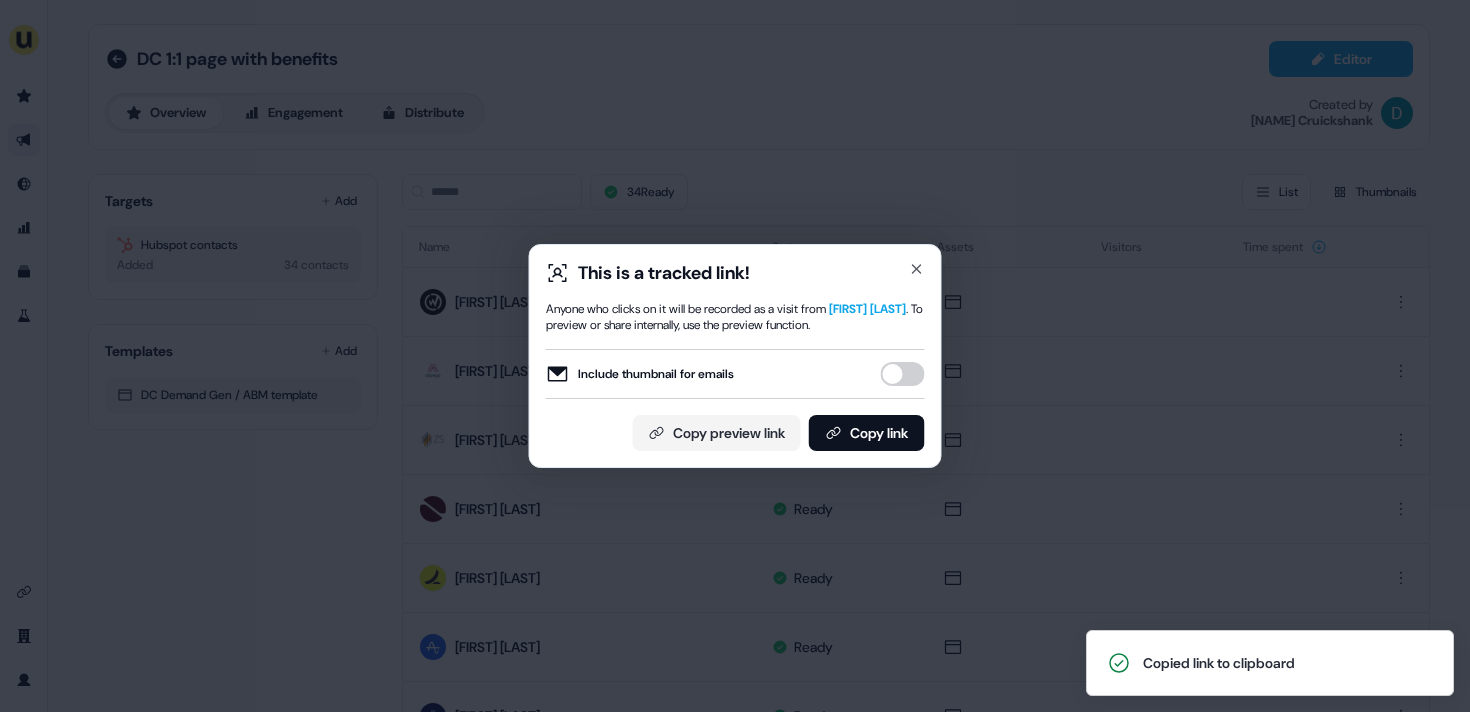 scroll, scrollTop: 0, scrollLeft: 0, axis: both 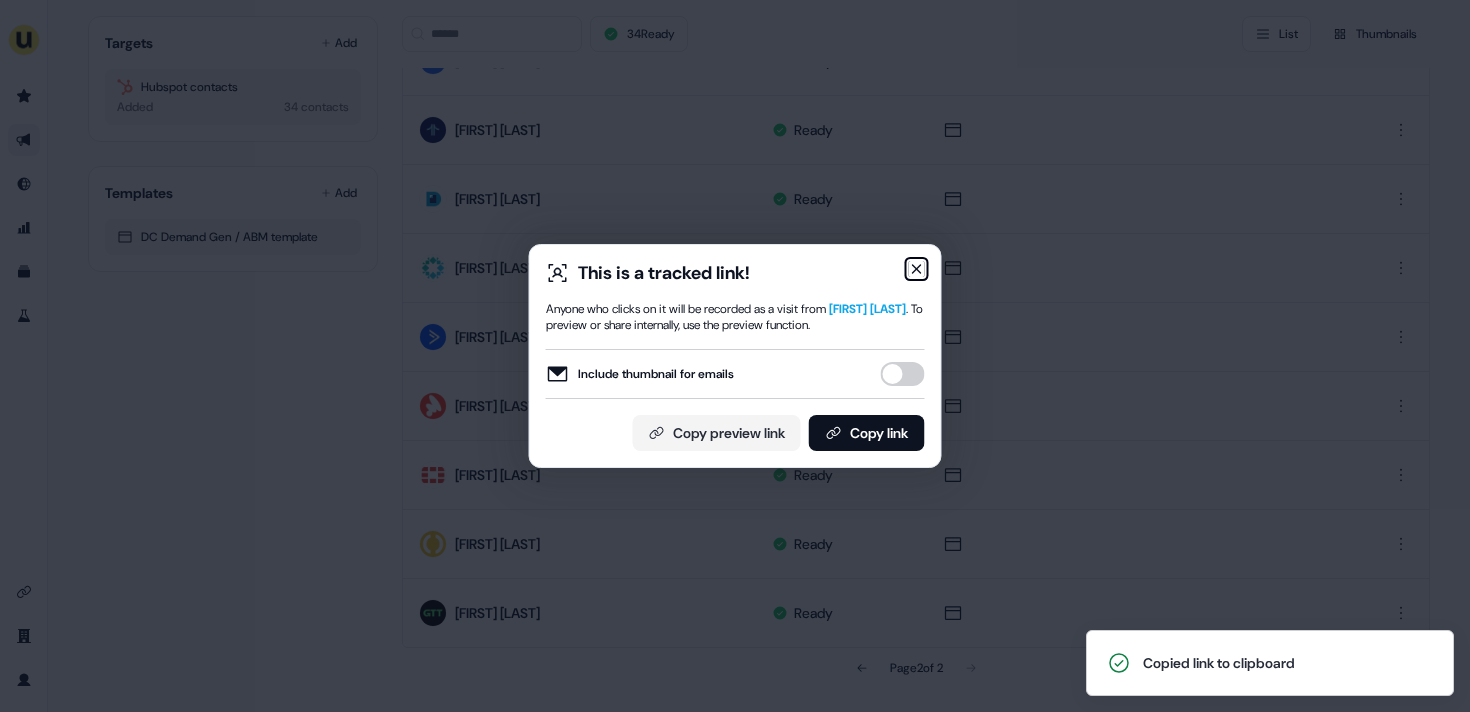 click 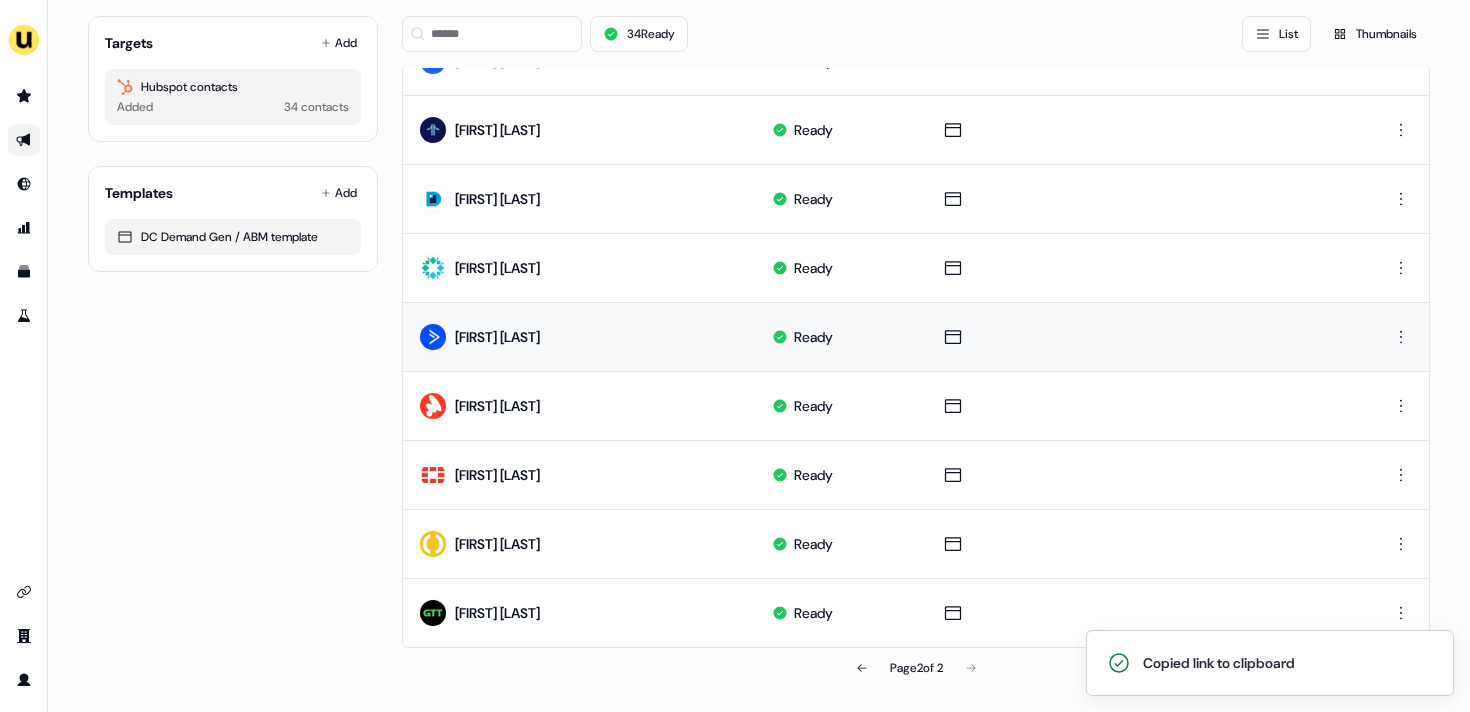 scroll, scrollTop: 0, scrollLeft: 0, axis: both 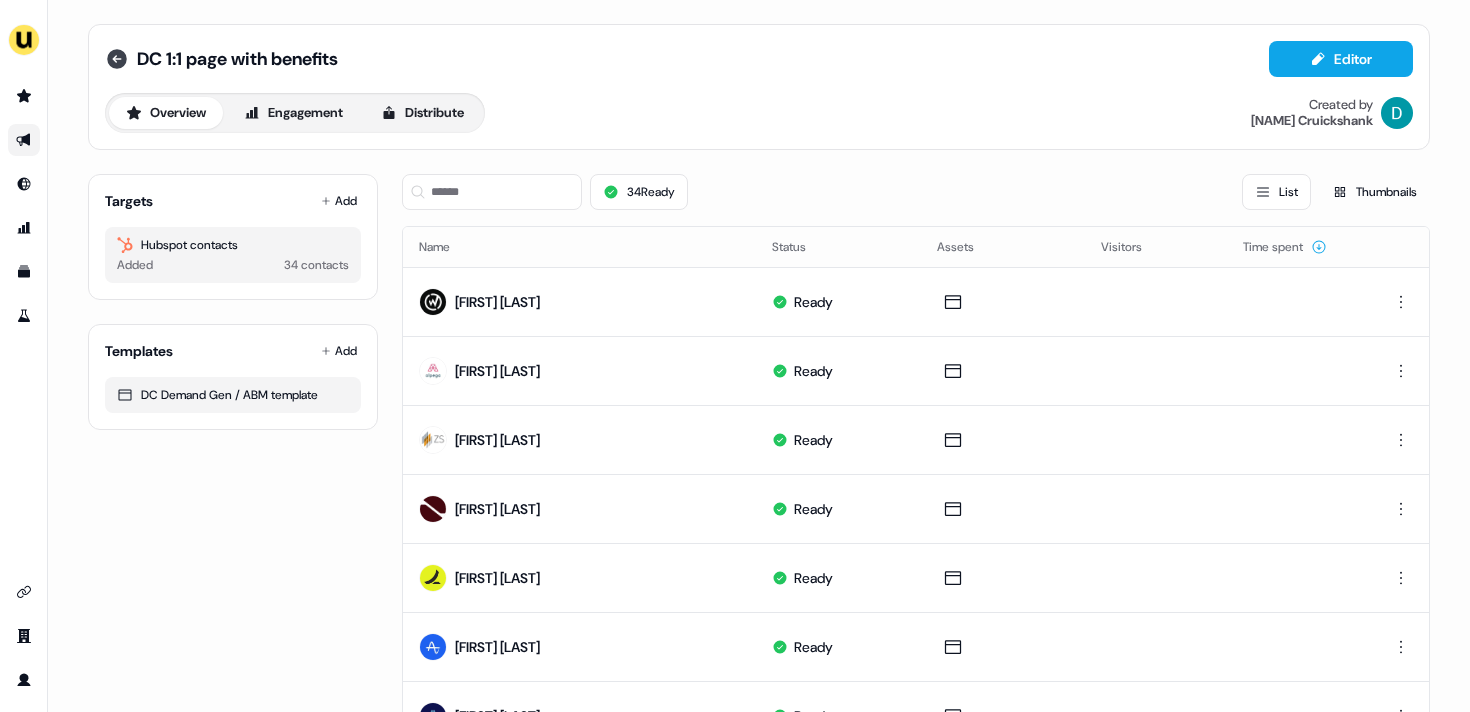click 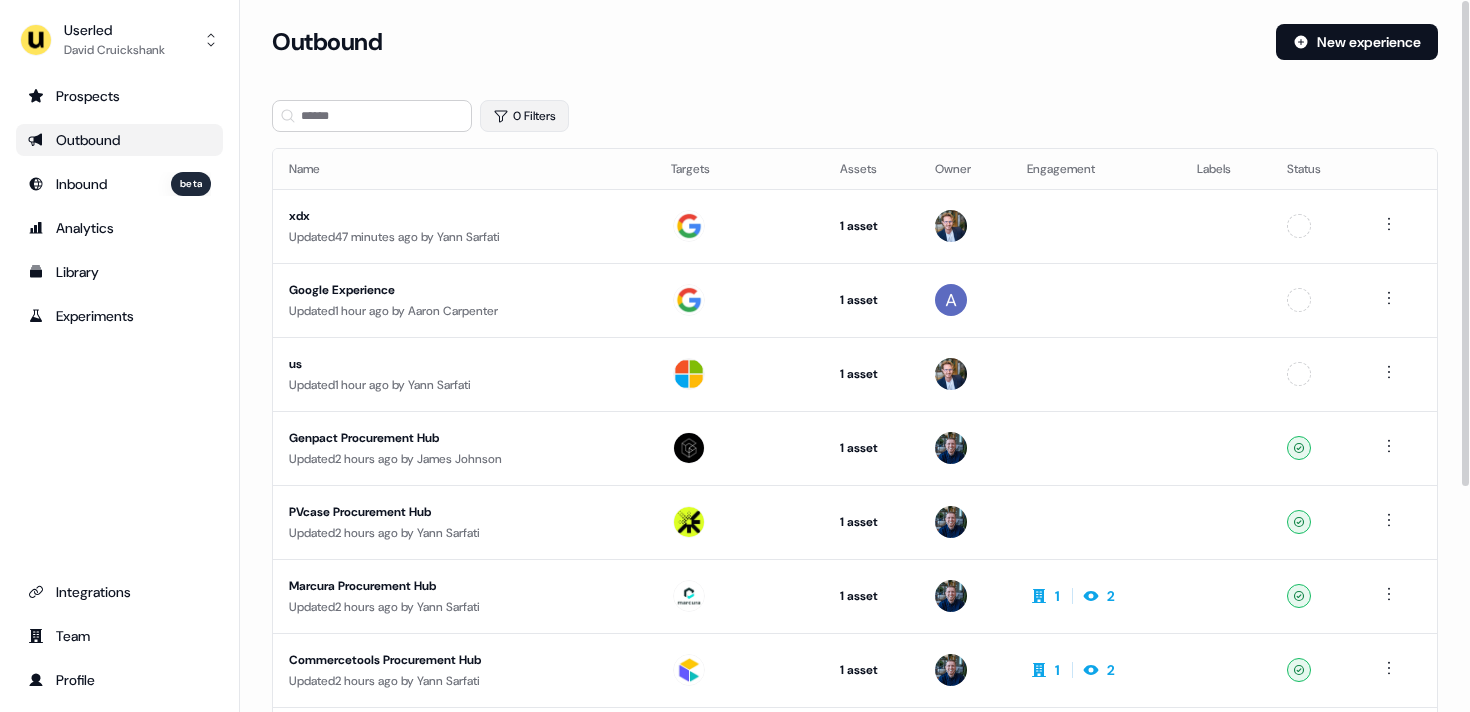 click on "0   Filters" at bounding box center [524, 116] 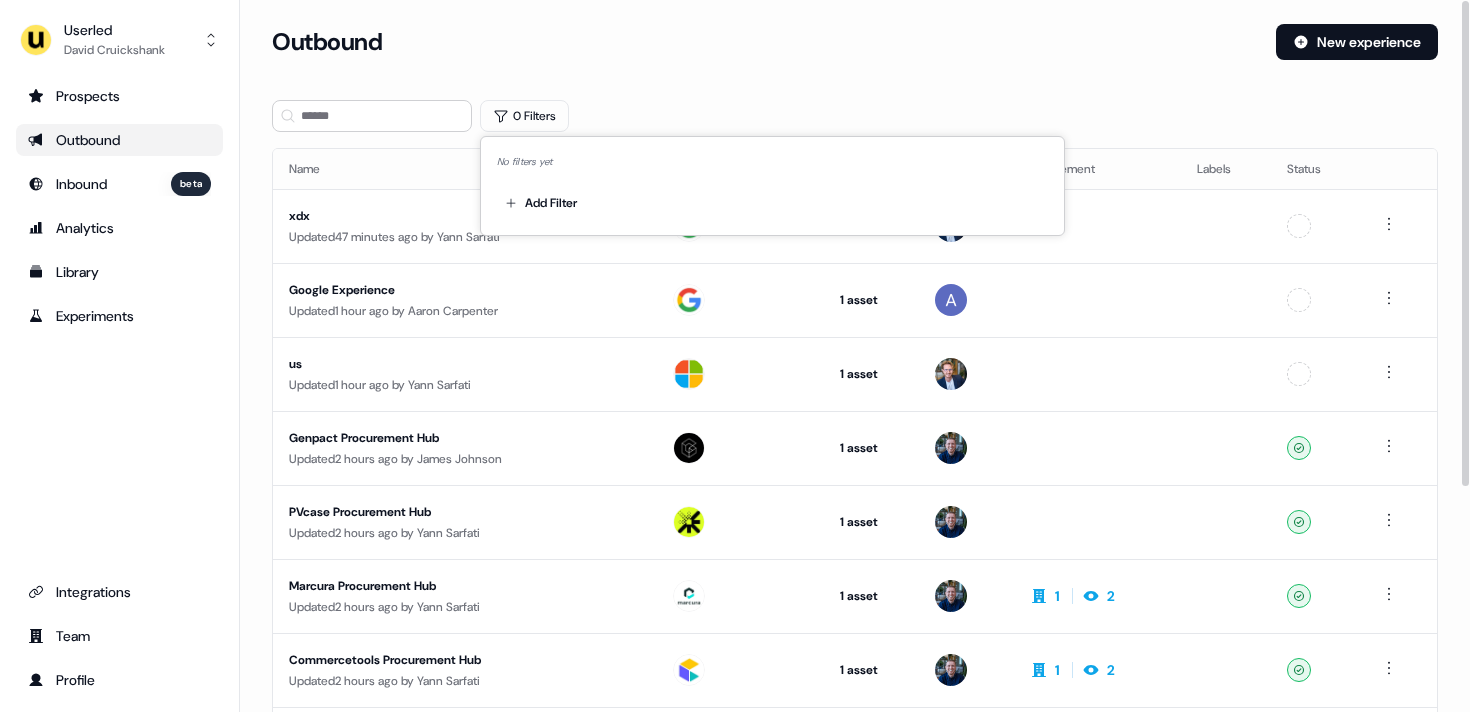 click on "Outbound New experience" at bounding box center [855, 54] 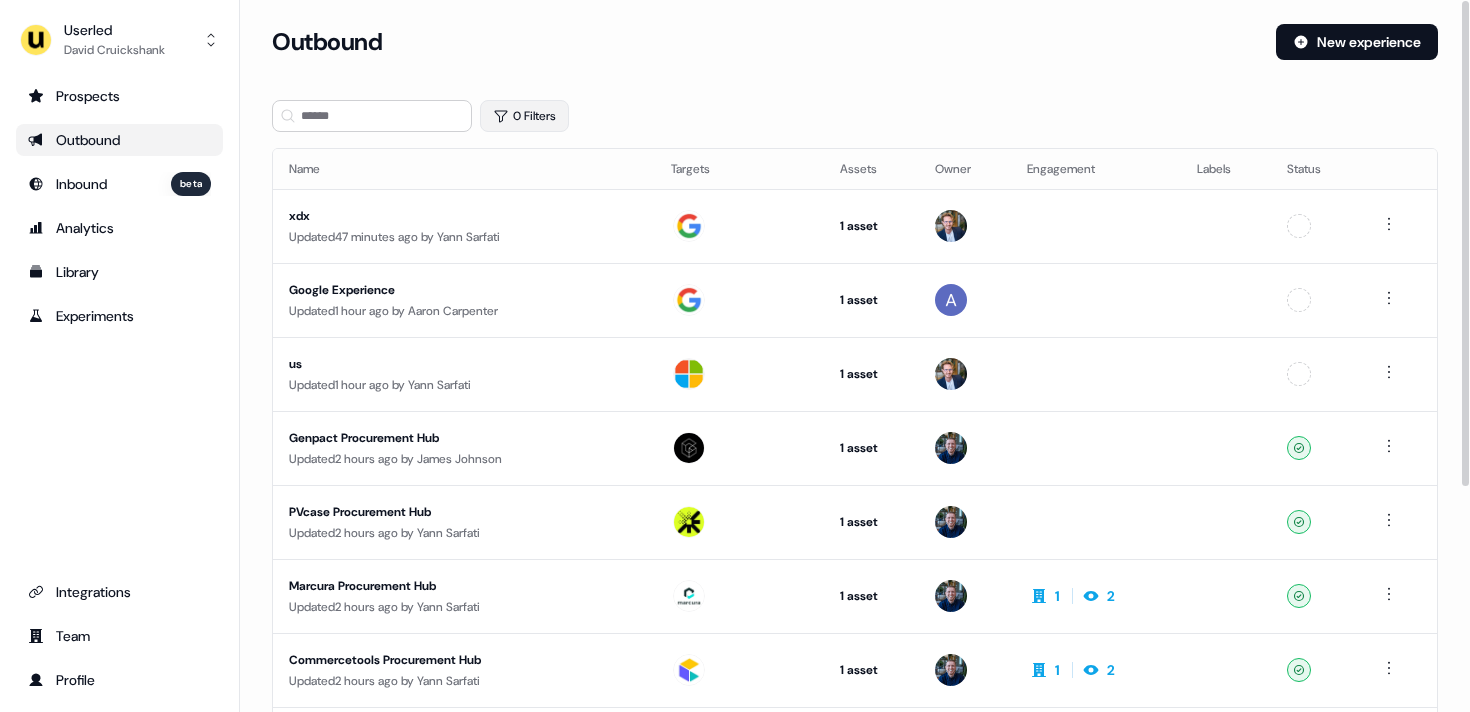 click on "0   Filters" at bounding box center [524, 116] 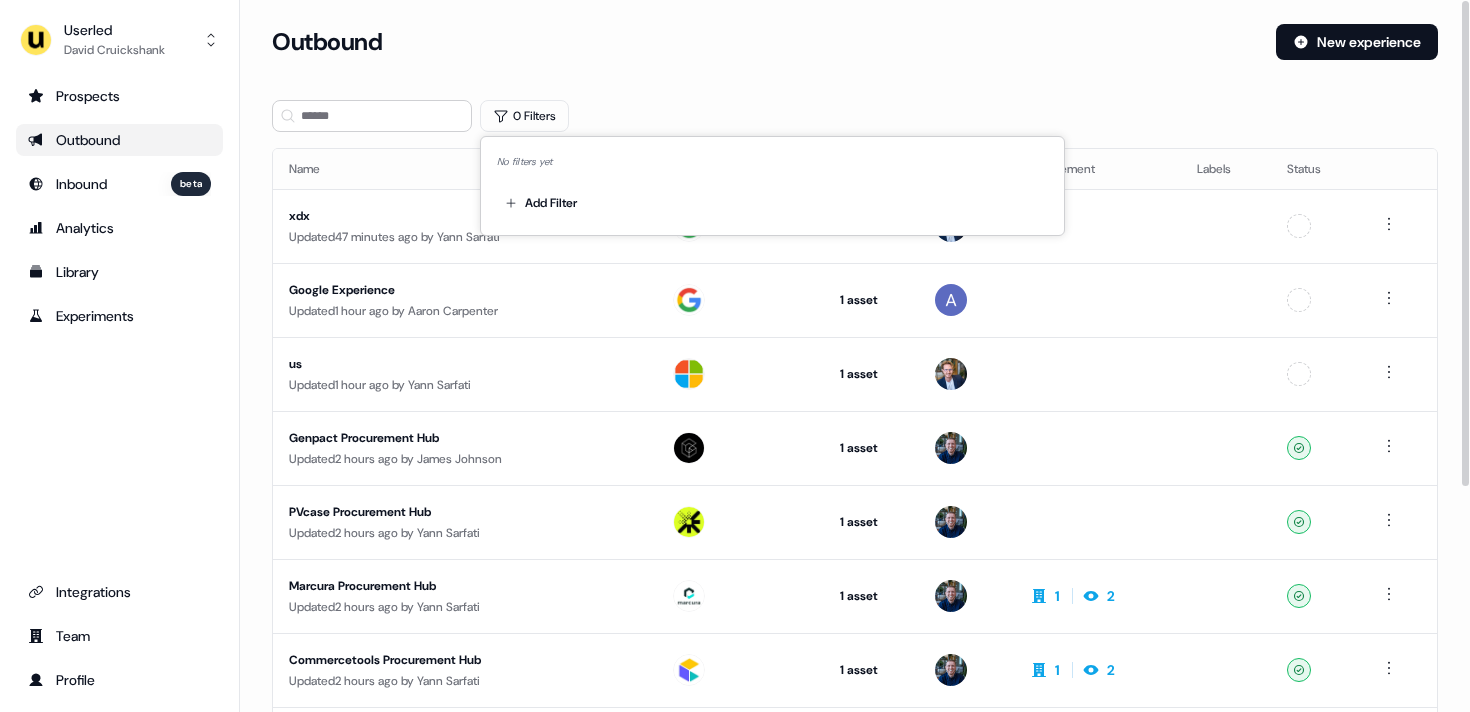 click on "Add Filter" at bounding box center [772, 199] 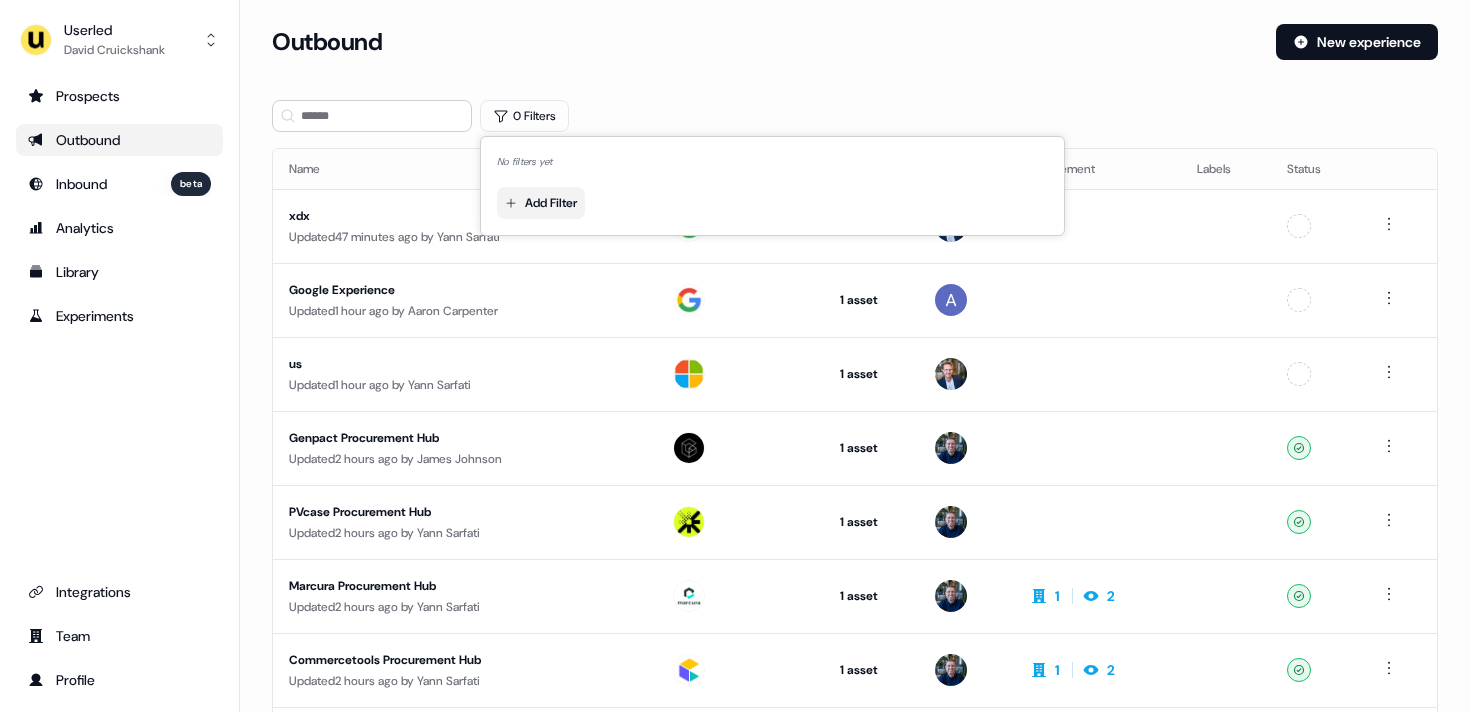 click on "For the best experience switch devices to a bigger screen. Go to Userled.io Userled [FIRST] [LAST] Prospects Outbound Inbound beta Analytics Library Experiments Integrations Team Profile Loading... Outbound New experience 0   Filters Name Targets Assets Owner Engagement Labels Status xdx Updated  47 minutes ago   by   [FIRST] [LAST] 1   asset Outreach (Starter) Unconfigured Google Experience Updated  1 hour ago   by   [FIRST] [LAST] 1   asset Outreach (Starter) Unconfigured us Updated  1 hour ago   by   [FIRST] [LAST] 1   asset Outreach (Starter) Unconfigured Genpact Procurement Hub Updated  2 hours ago   by   [FIRST] [LAST] 1   asset Web page Ready PVcase Procurement Hub Updated  2 hours ago   by   [FIRST] [LAST] 1   asset Web page Ready Marcura Procurement Hub Updated  2 hours ago   by   [FIRST] [LAST] 1   asset Web page 1 2 Ready Commercetools Procurement Hub Updated  2 hours ago   by   [FIRST] [LAST] 1   asset Web page 1 2 Ready DC 1:1 page with benefits Updated  2 hours ago   by   [FIRST] [LAST] + 31" at bounding box center (735, 356) 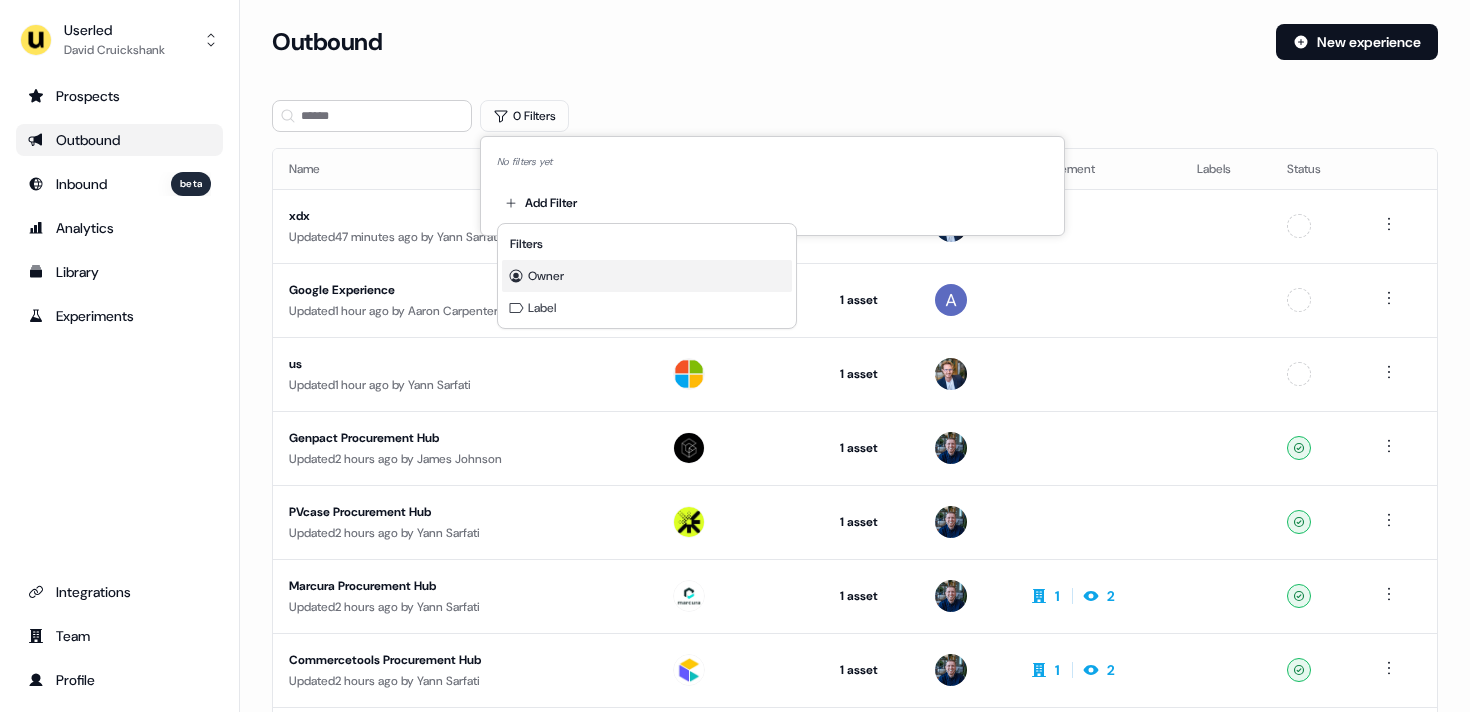 click on "Owner" at bounding box center (647, 276) 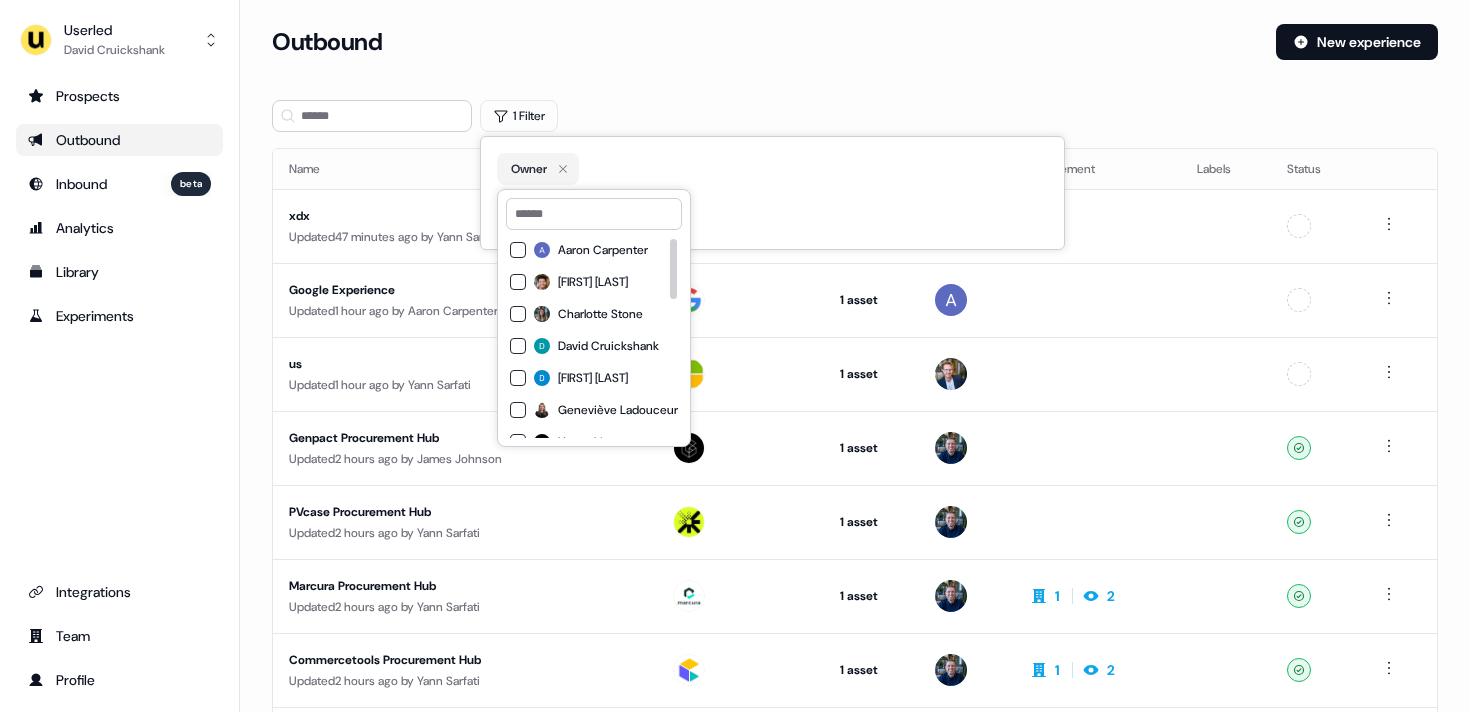 click on "David Cruickshank" at bounding box center (608, 346) 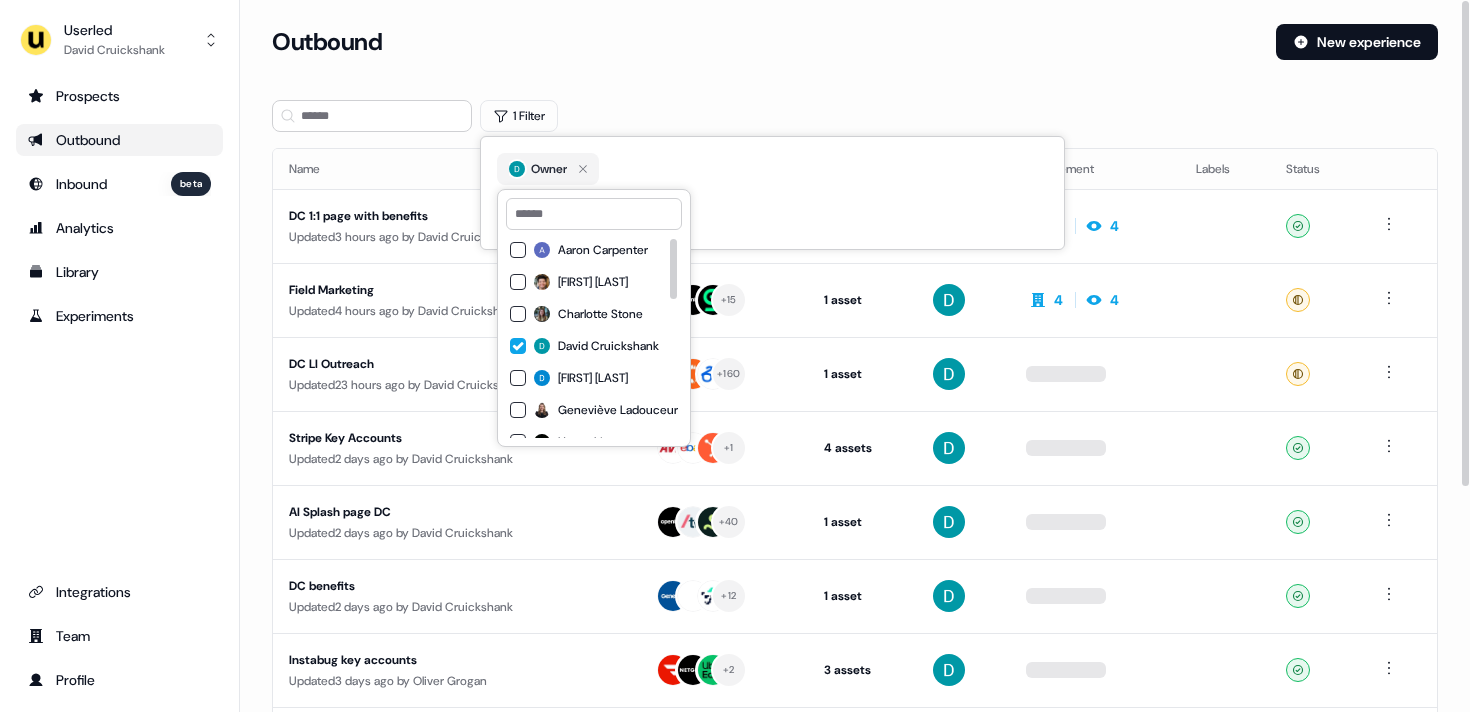 click on "Outbound New experience" at bounding box center [855, 54] 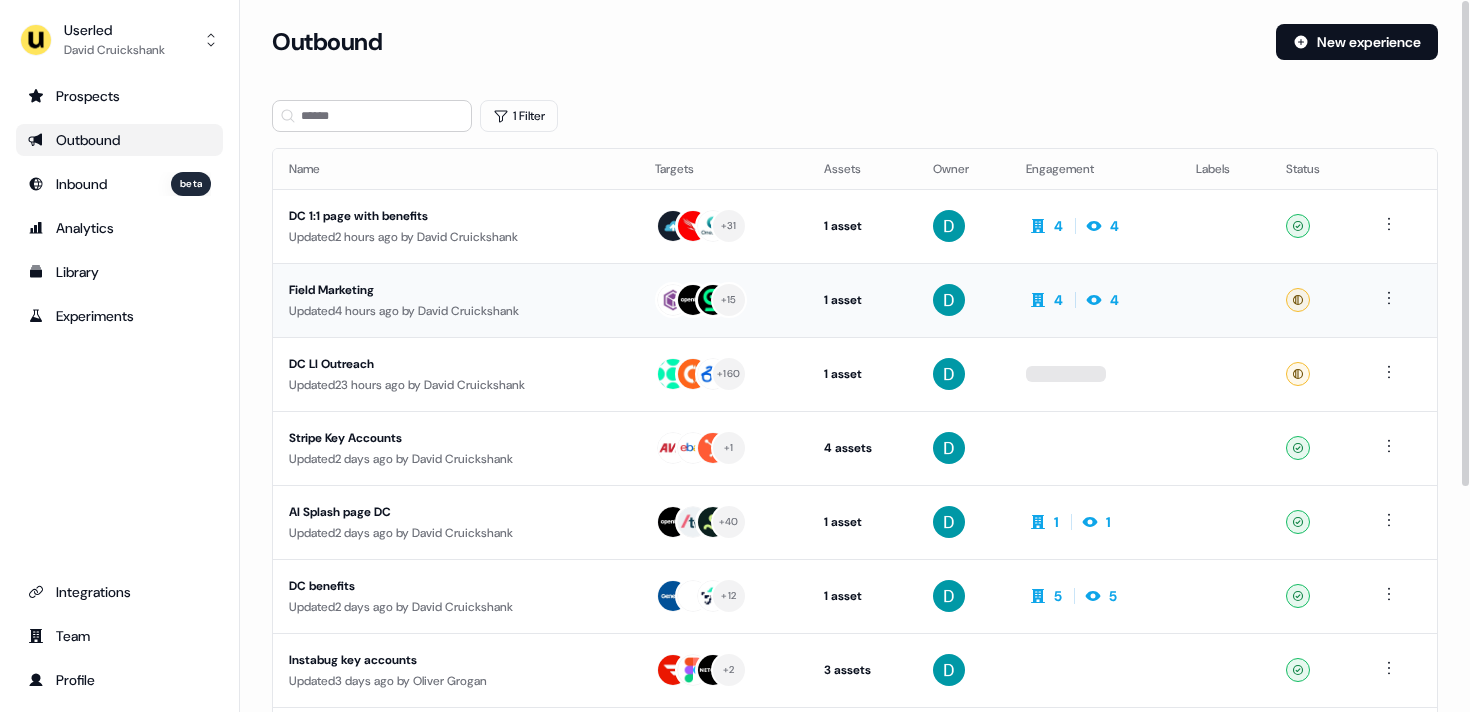 click on "[FIRST] [LAST] Updated  4 hours ago   by   [FIRST] [LAST]" at bounding box center (456, 300) 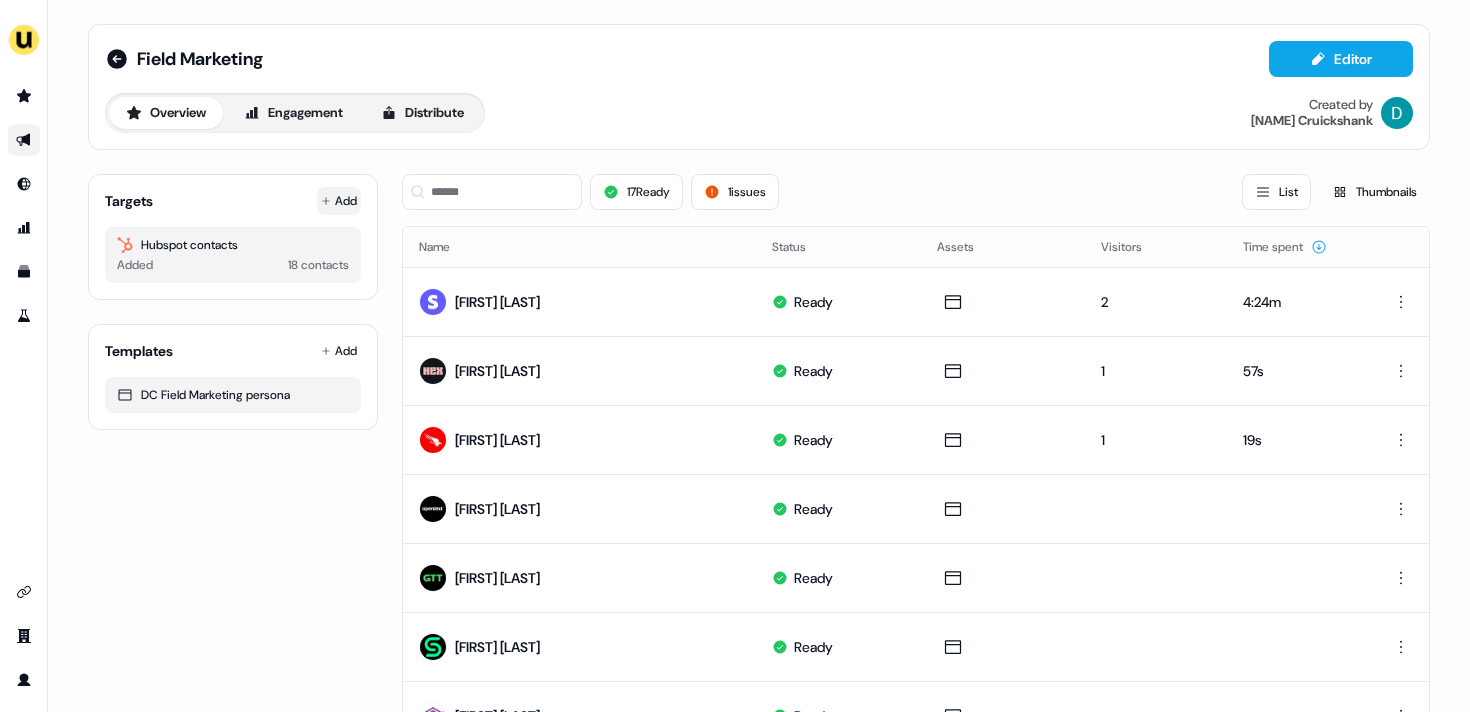 click 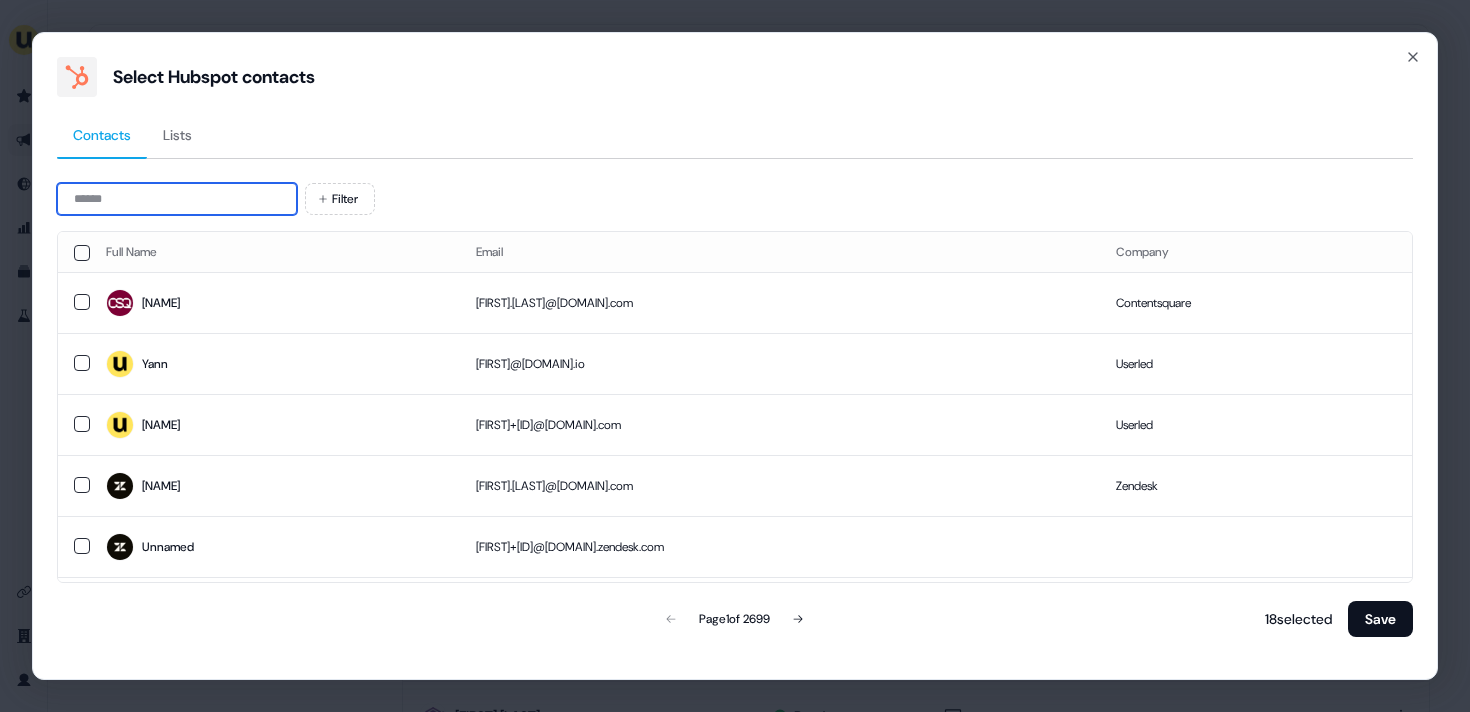 click at bounding box center [177, 199] 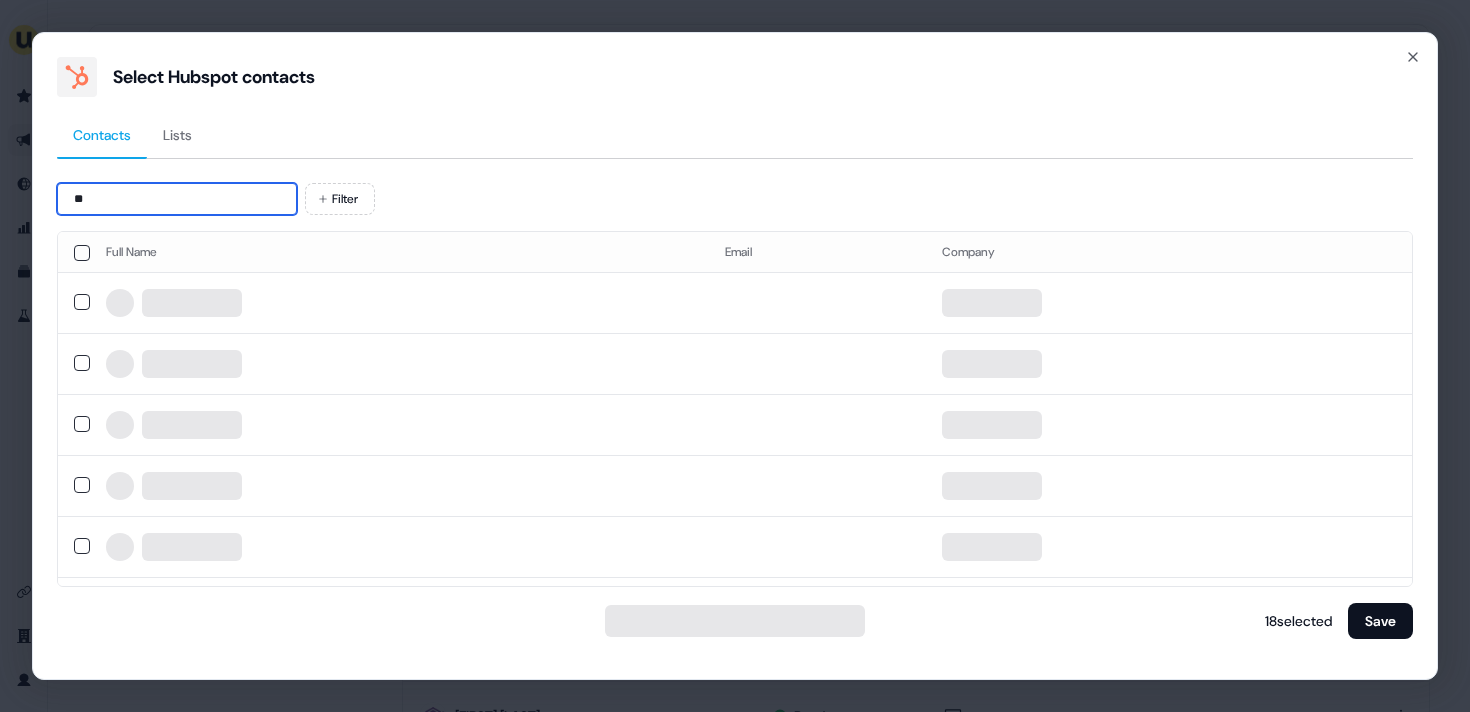 type on "*" 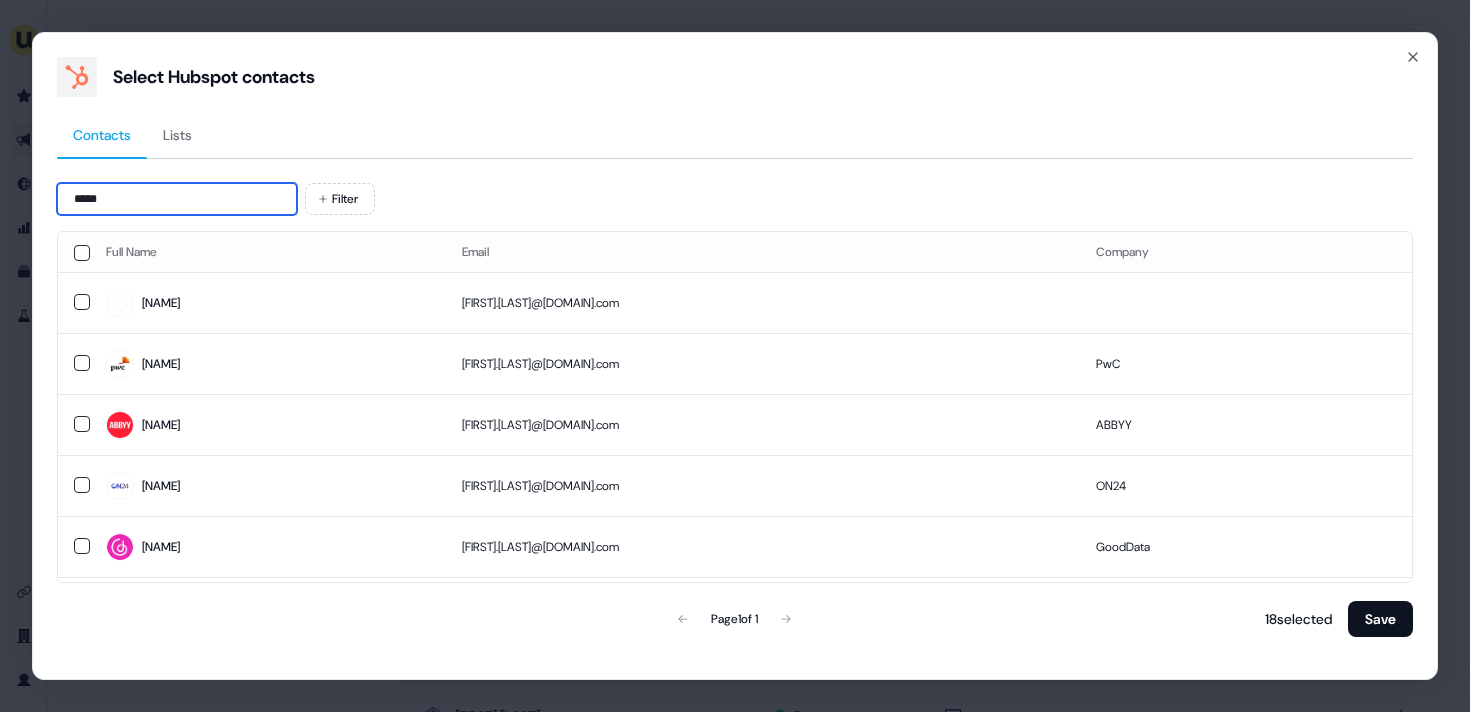 type on "*****" 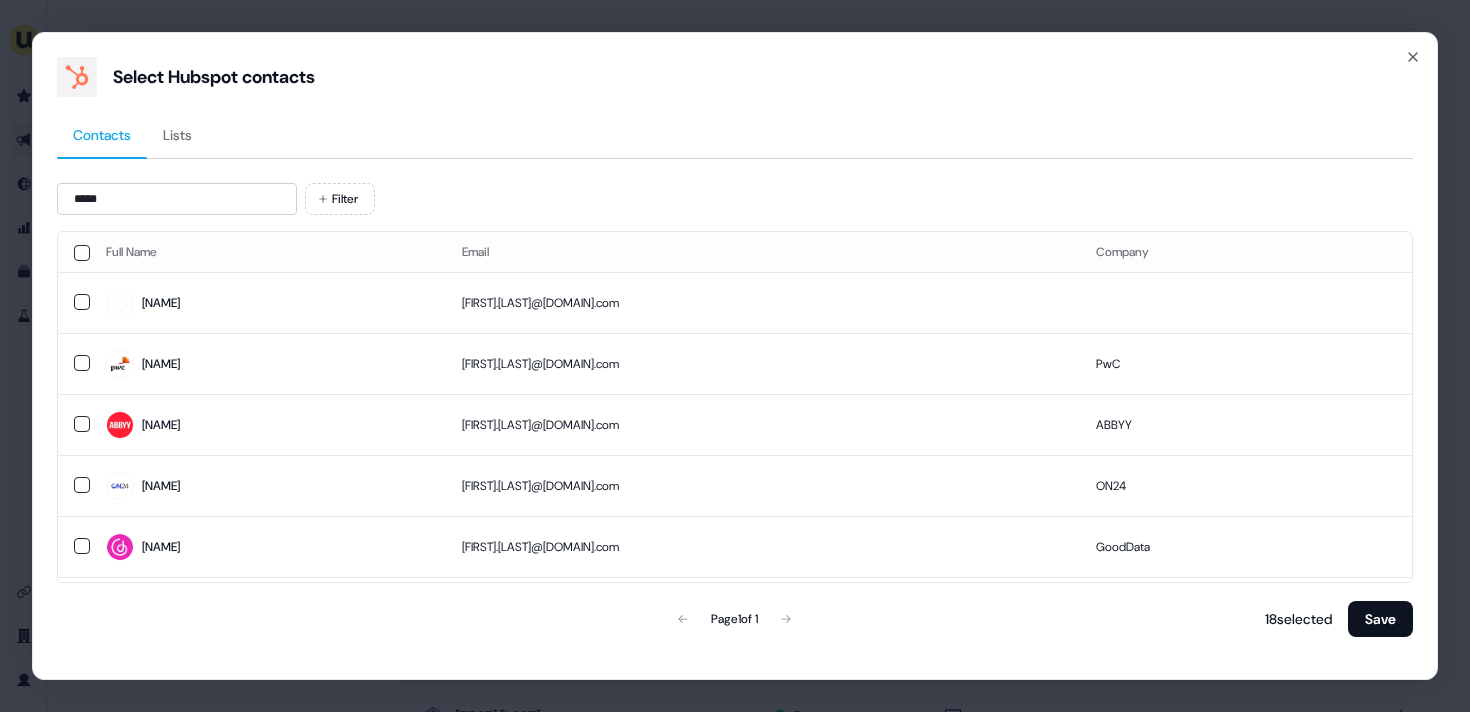 click on "[NAME]" at bounding box center [268, 303] 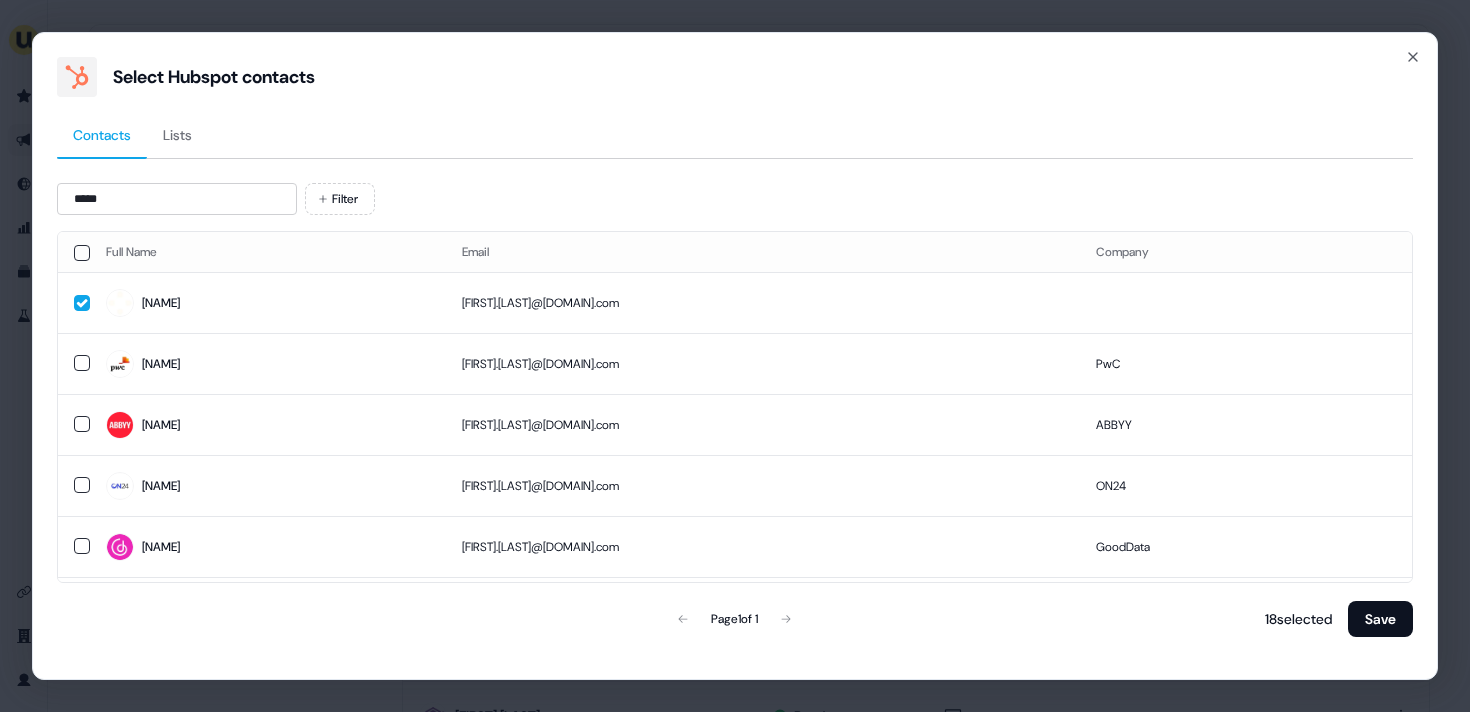 click on "[NAME]" at bounding box center [268, 303] 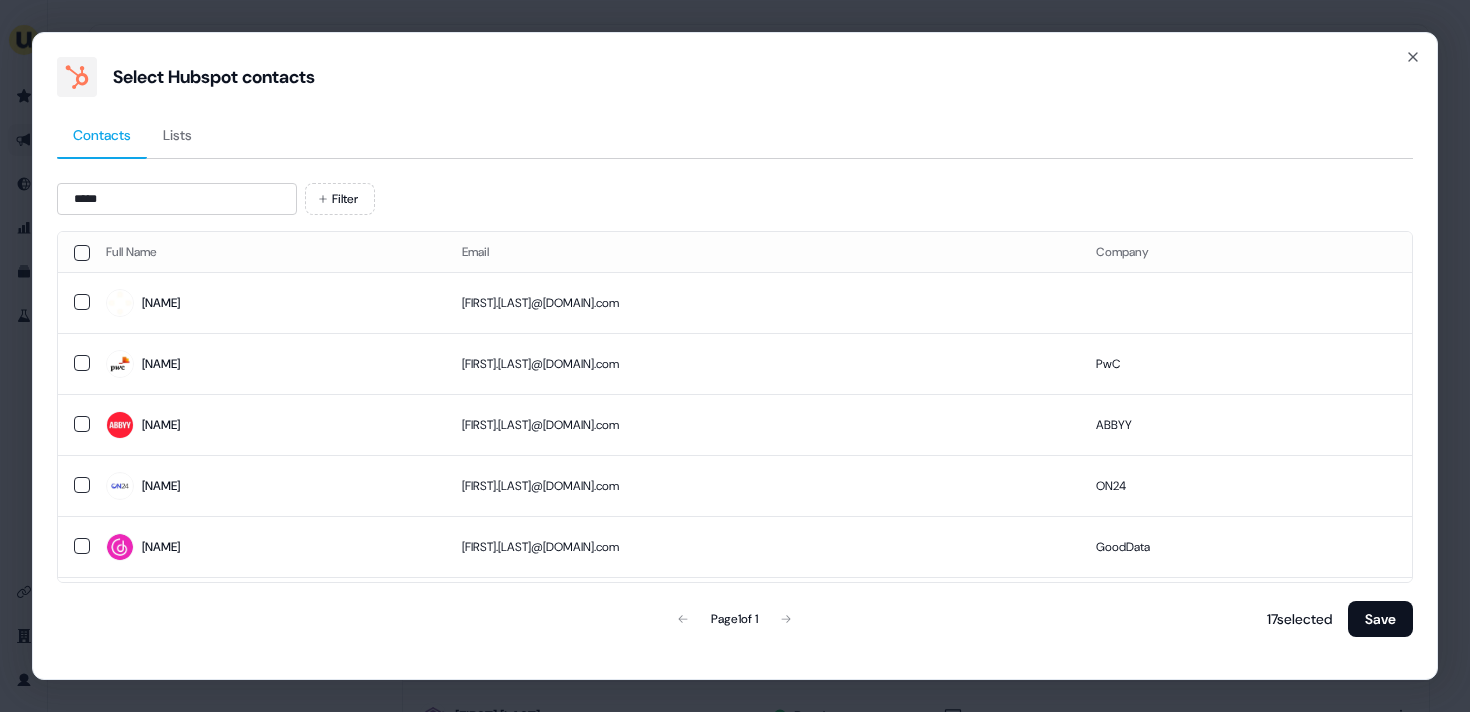 click on "[NAME]" at bounding box center (268, 303) 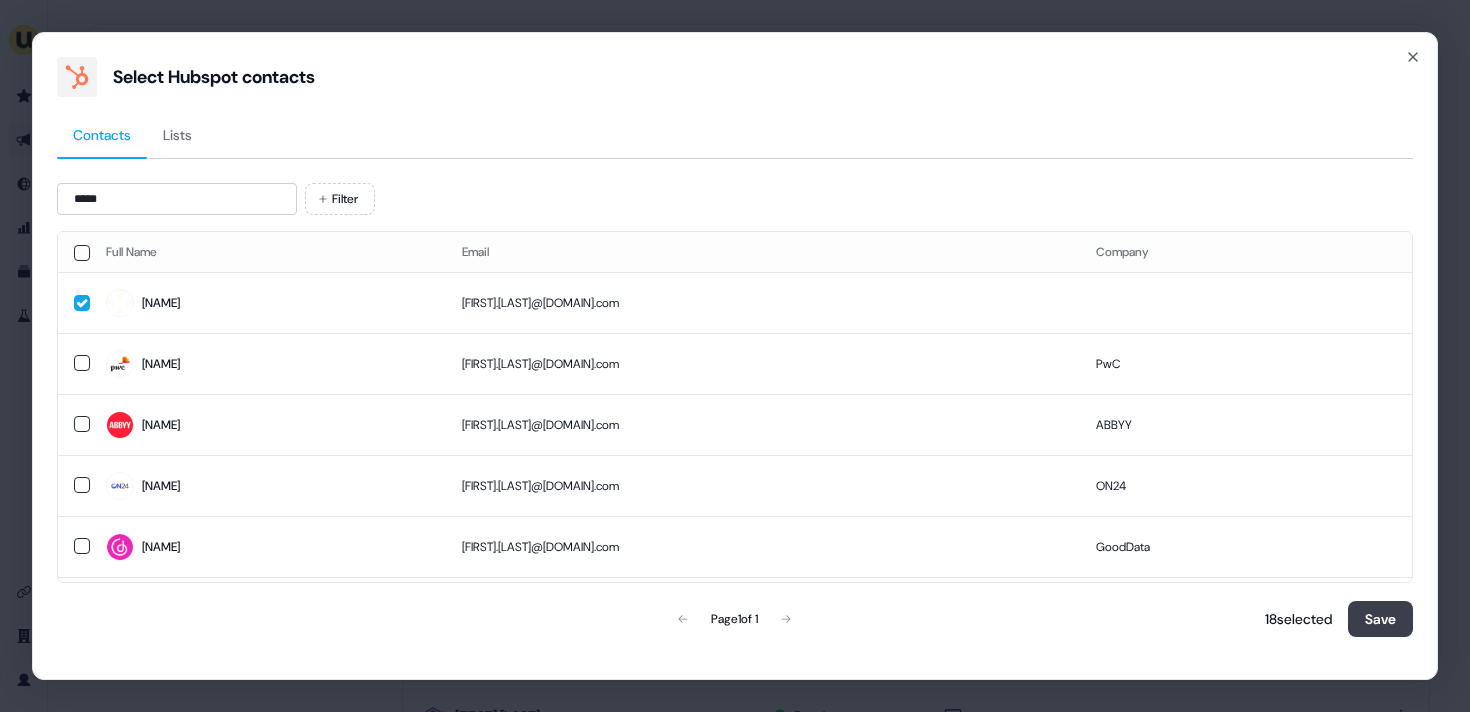 click on "Save" at bounding box center (1380, 619) 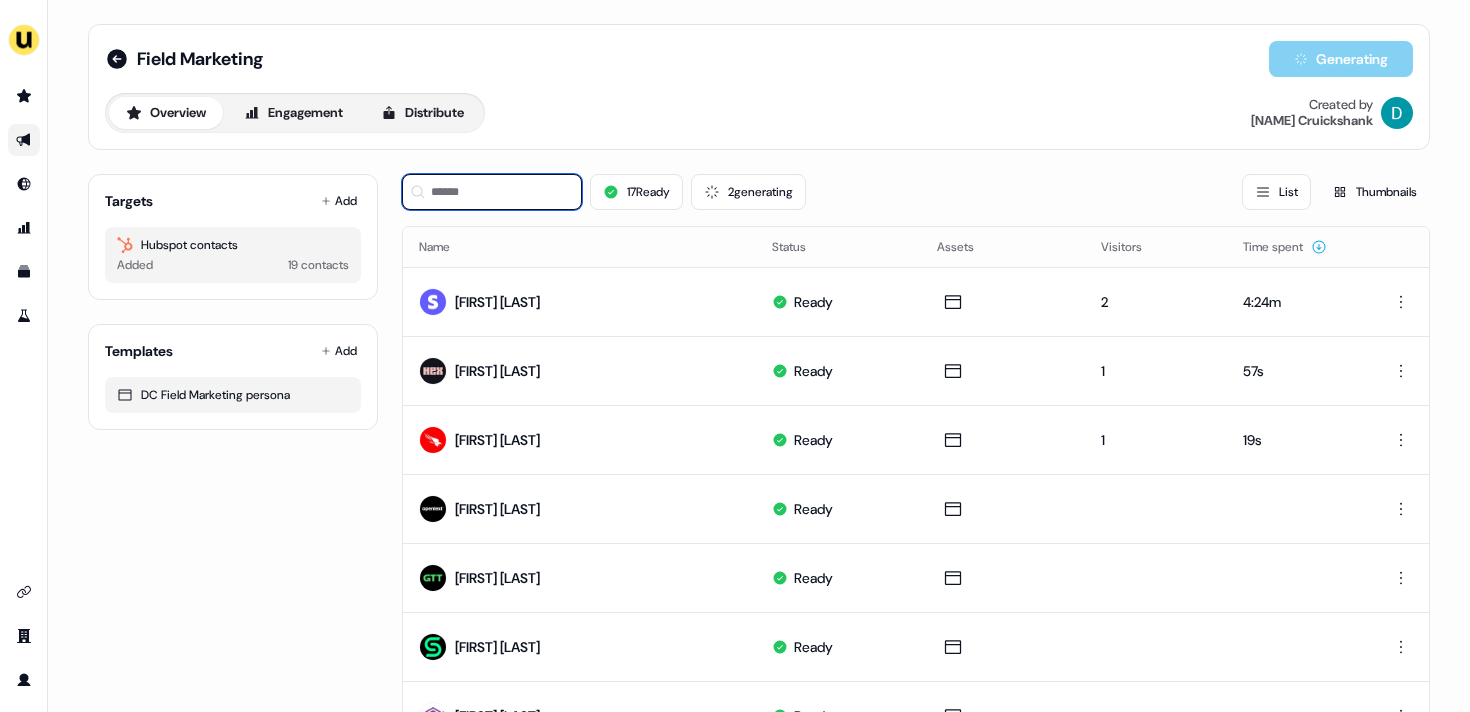 click at bounding box center (492, 192) 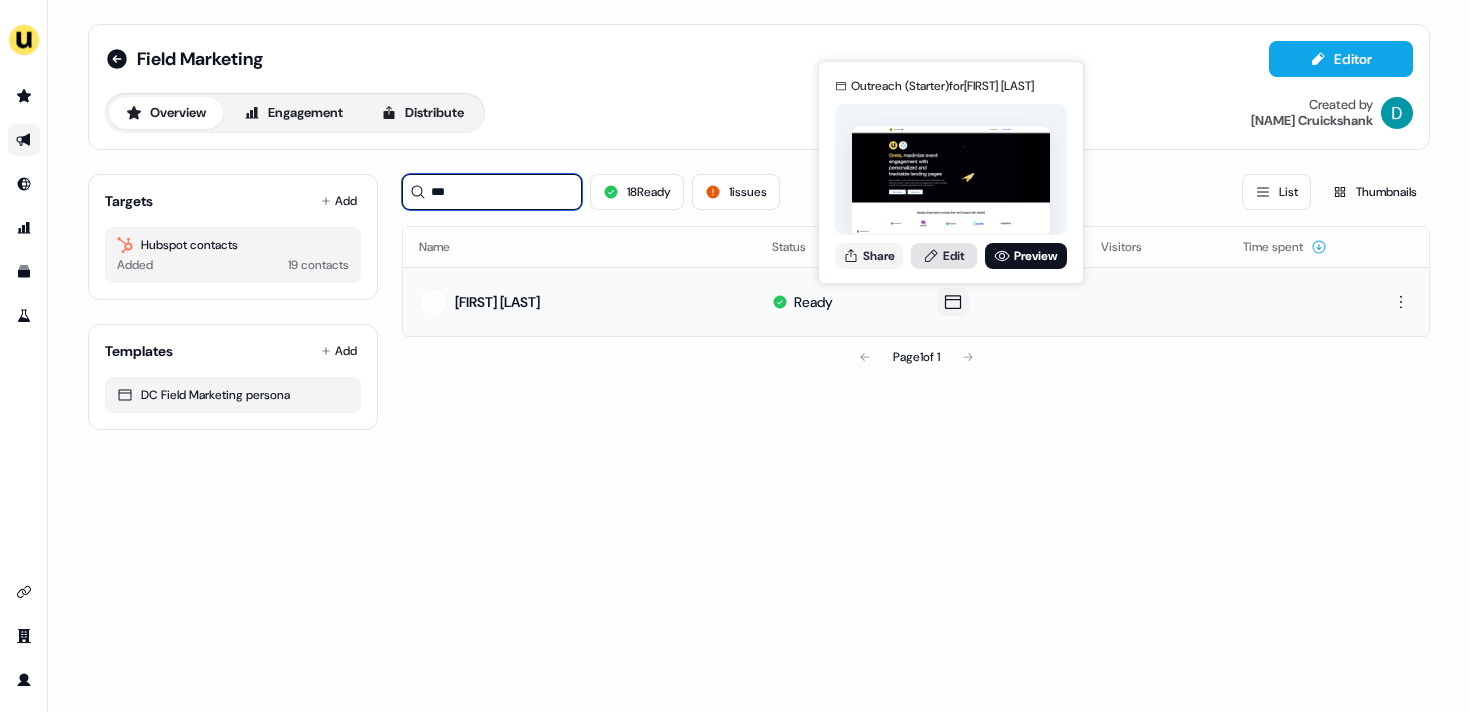 type on "***" 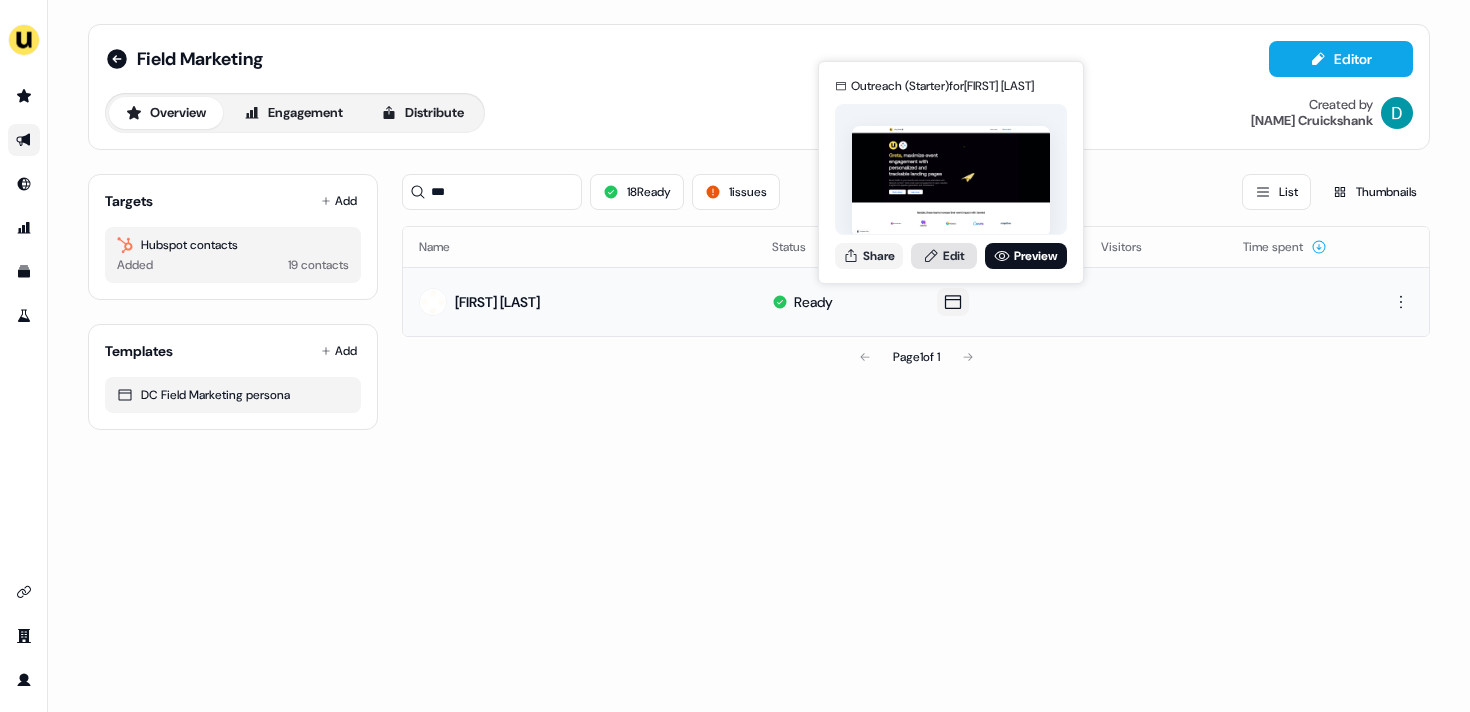 click on "Edit" at bounding box center [944, 256] 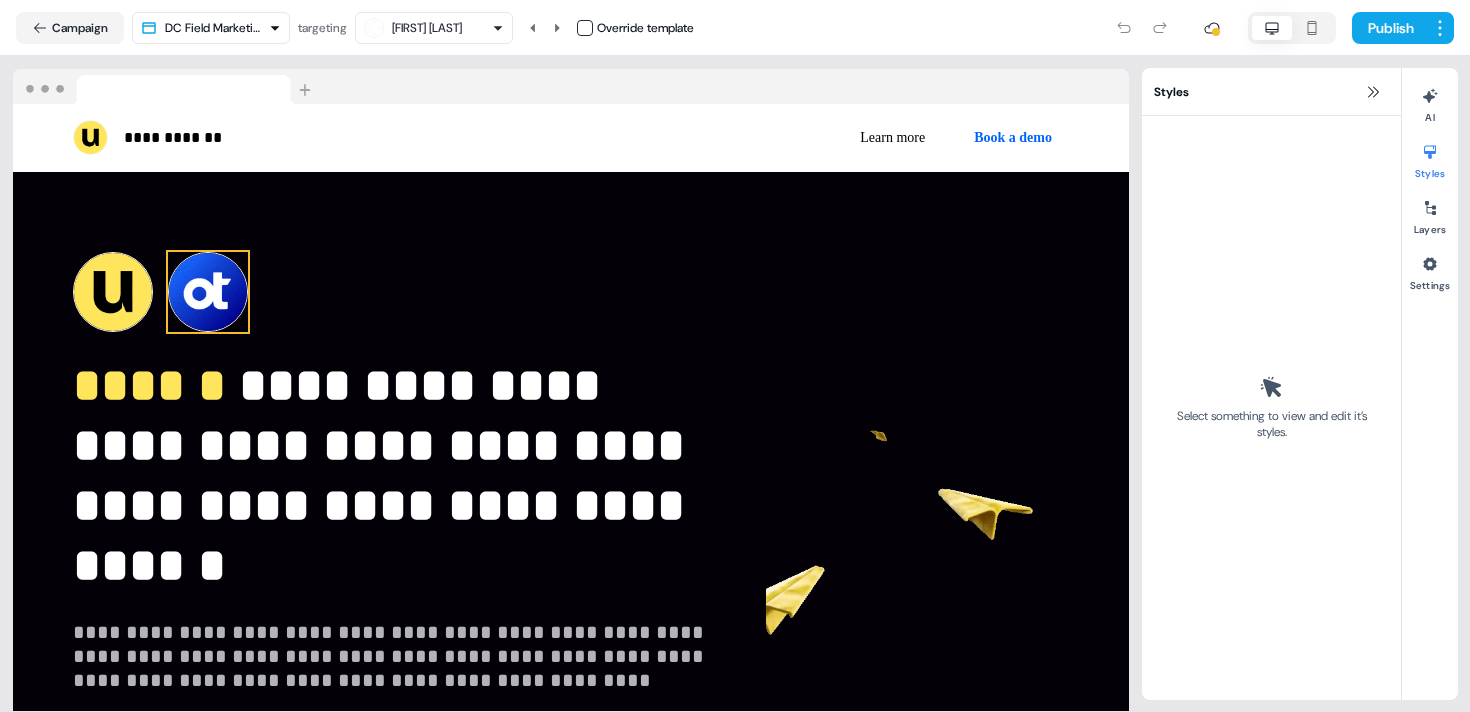 click at bounding box center (208, 292) 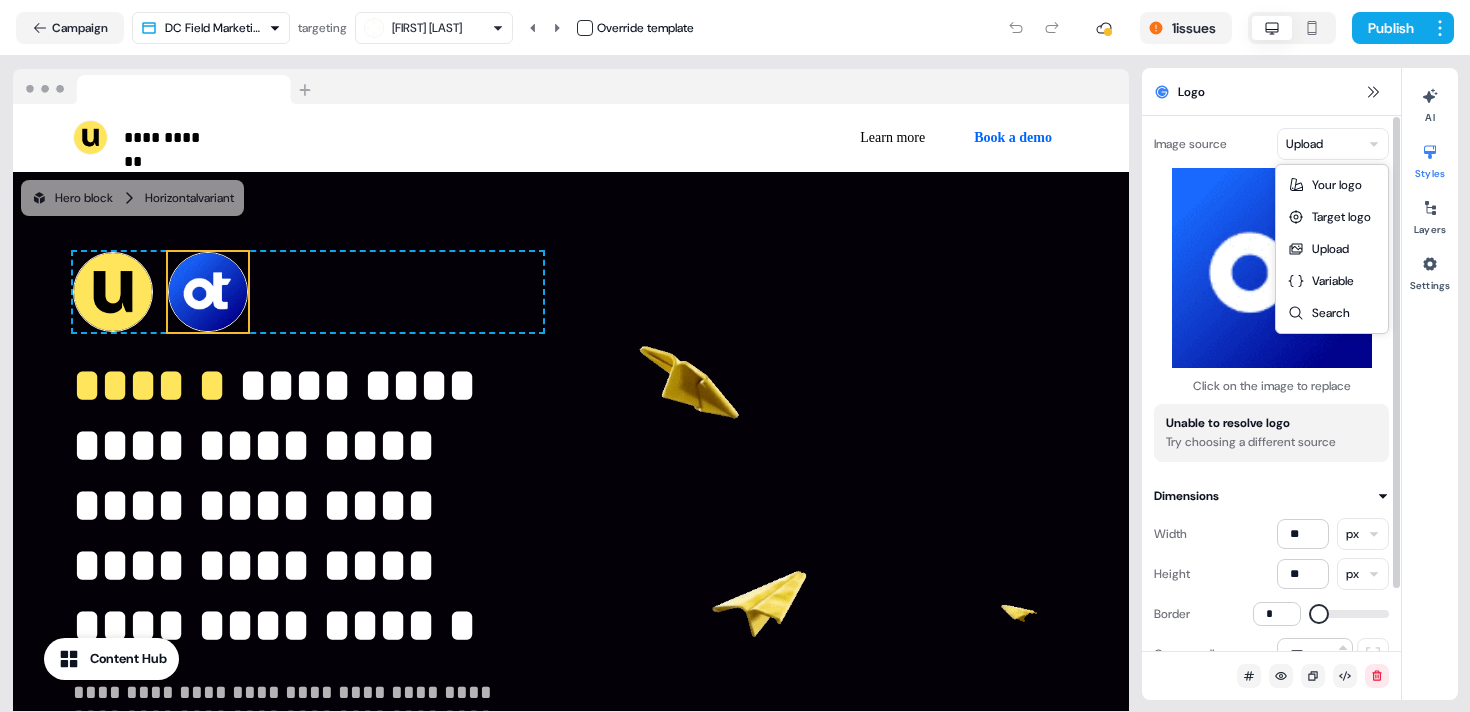 click on "**********" at bounding box center (735, 356) 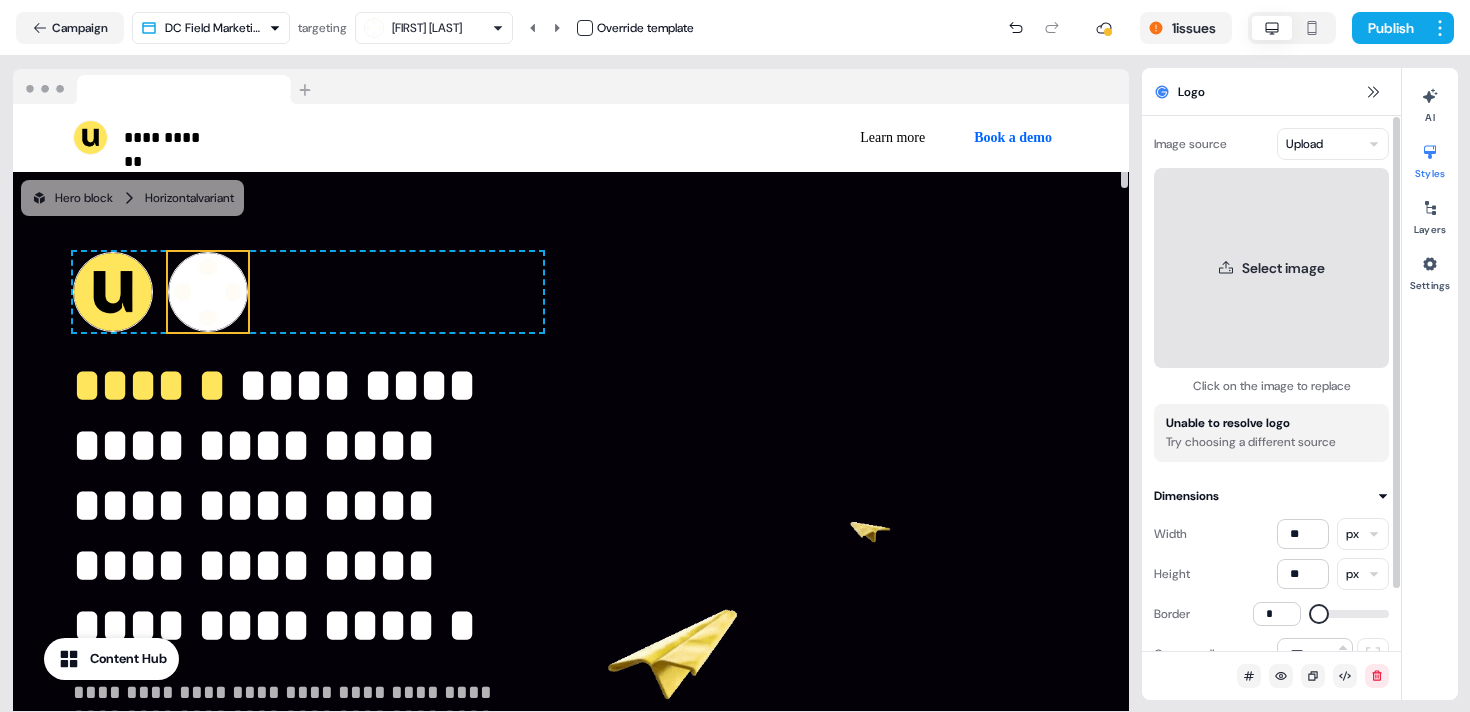 click on "Select image" at bounding box center (1271, 268) 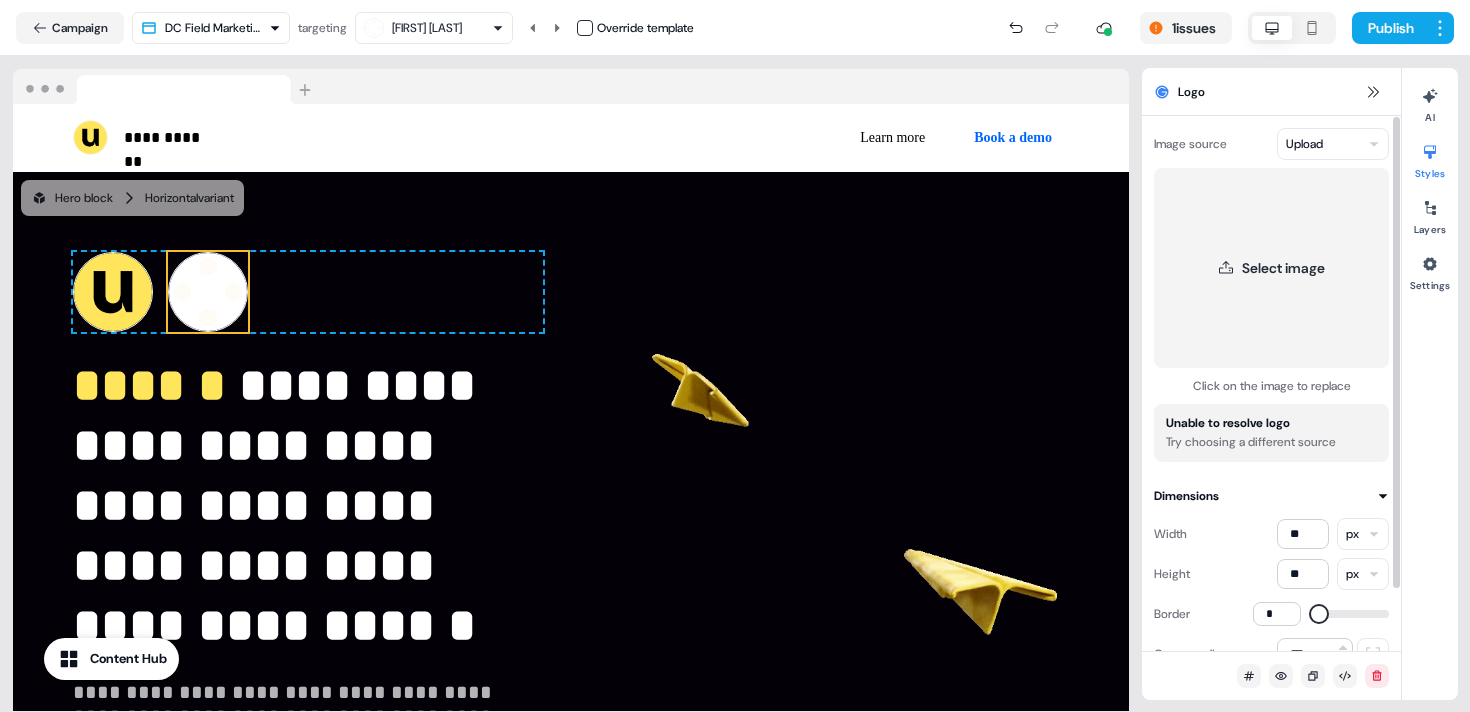 click on "**********" at bounding box center [735, 356] 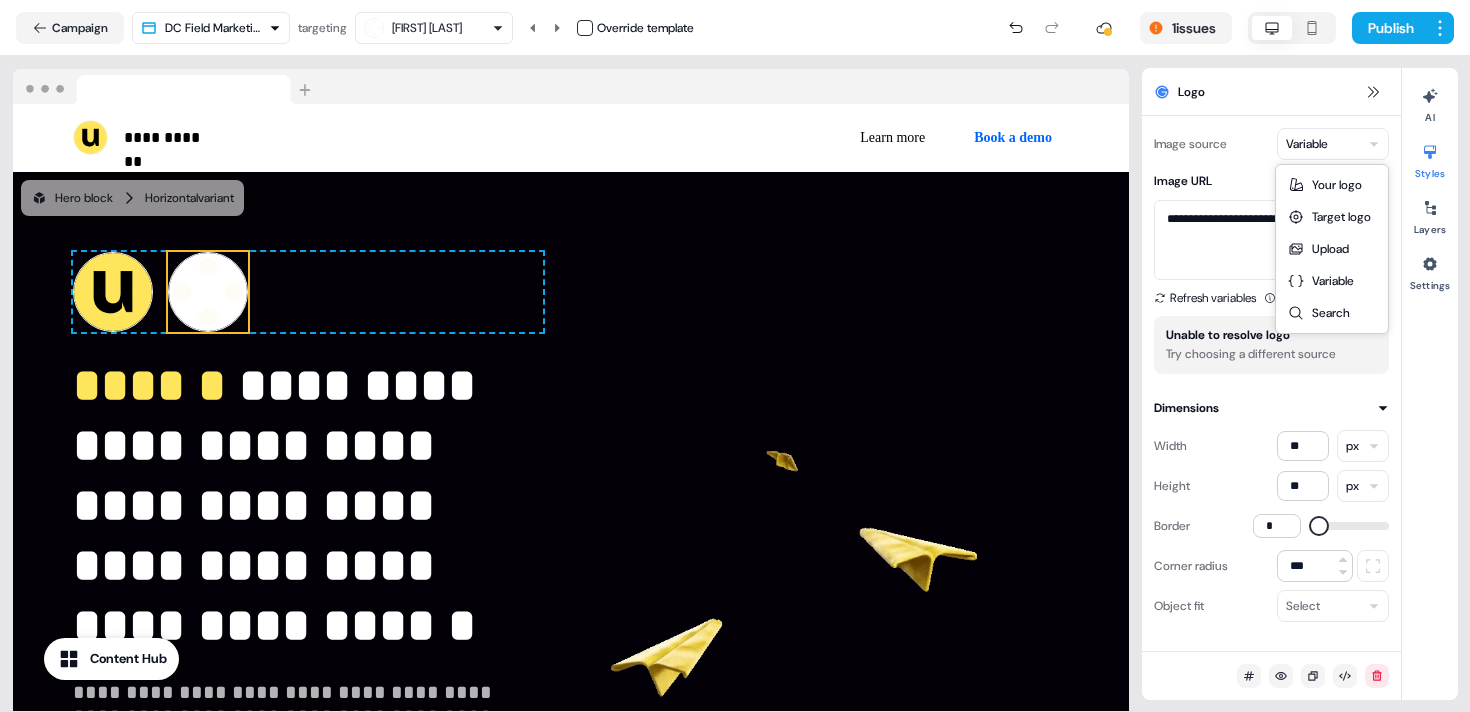click on "**********" at bounding box center [735, 356] 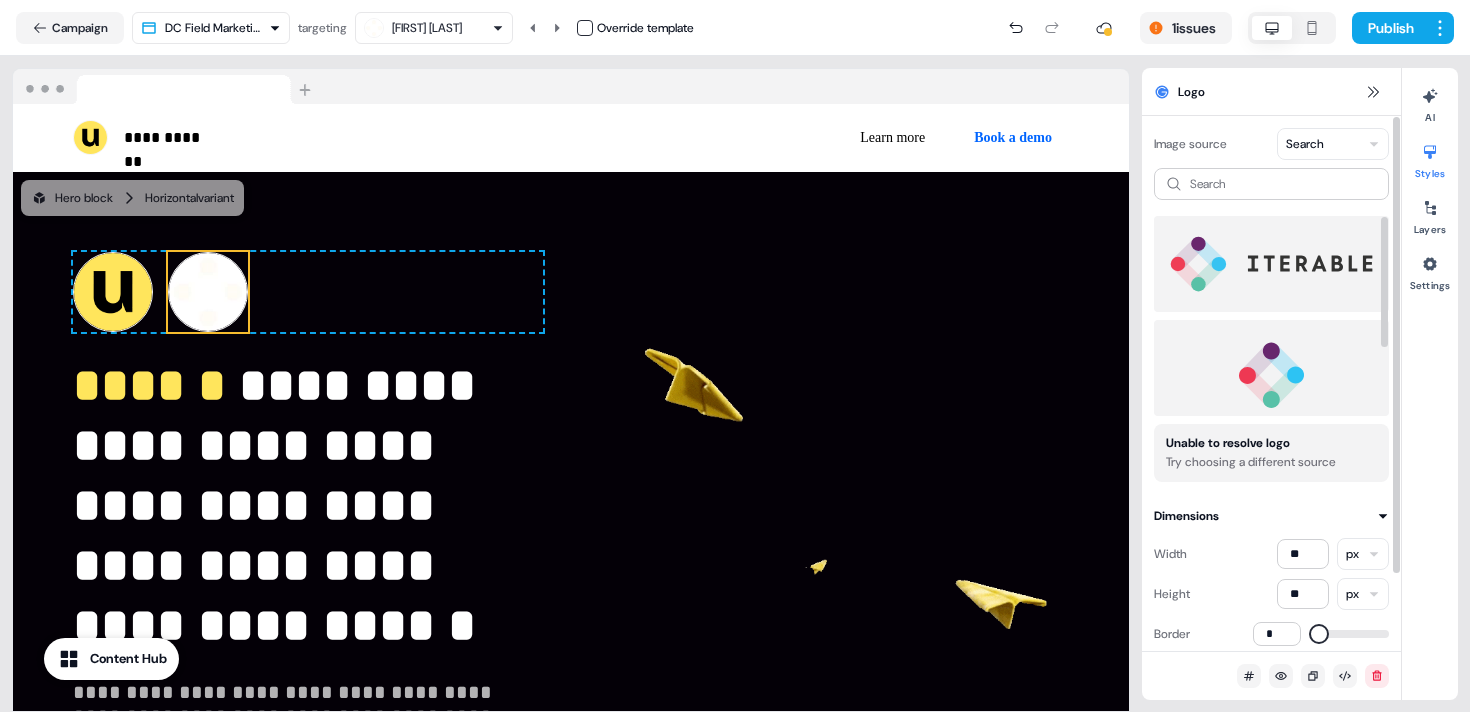 click at bounding box center (1271, 368) 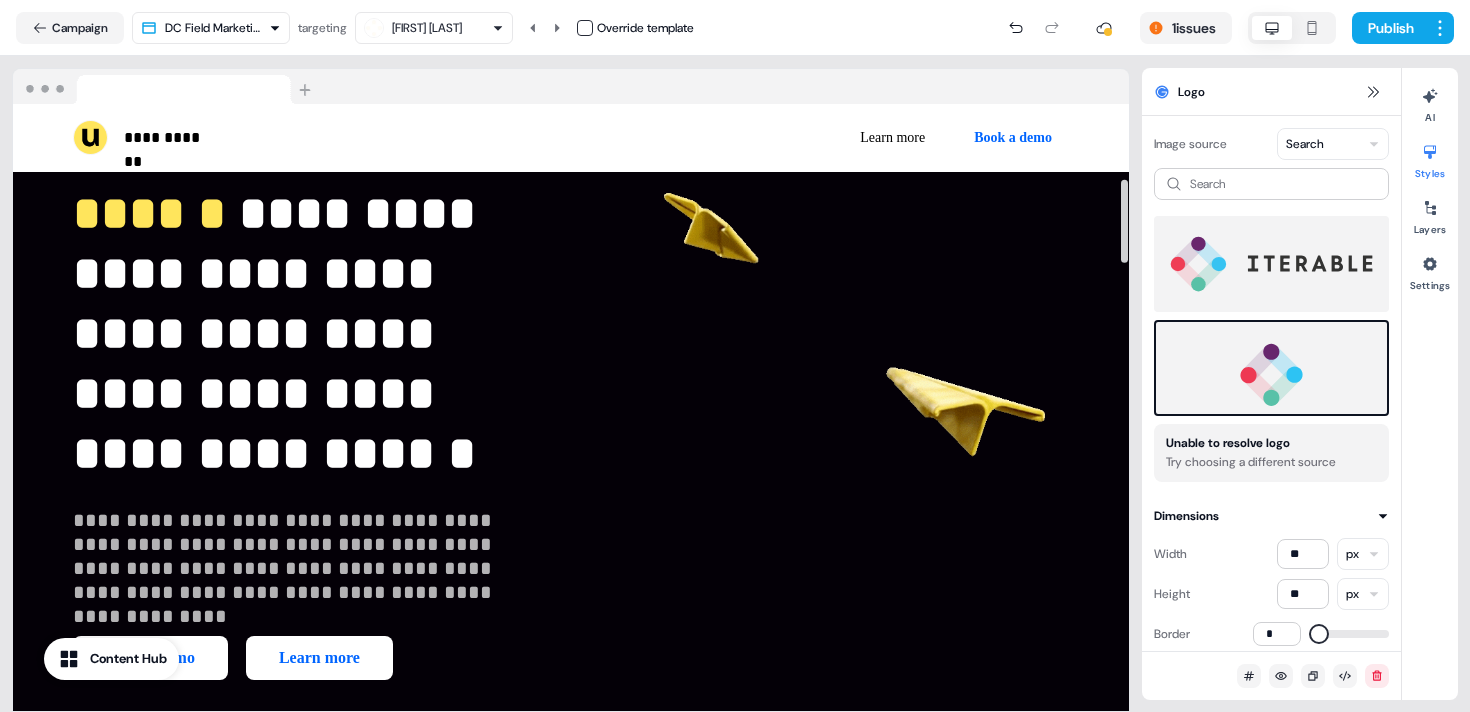 scroll, scrollTop: 0, scrollLeft: 0, axis: both 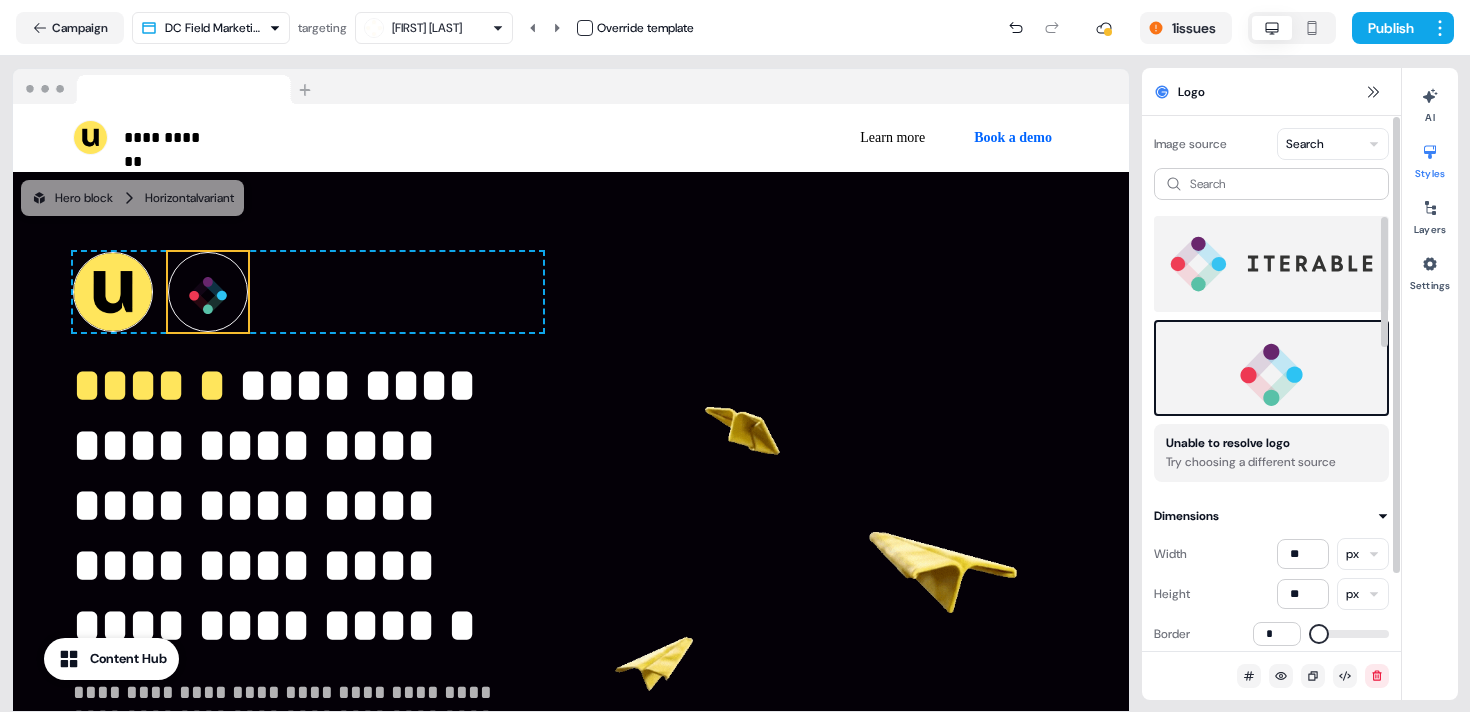 click at bounding box center [1271, 368] 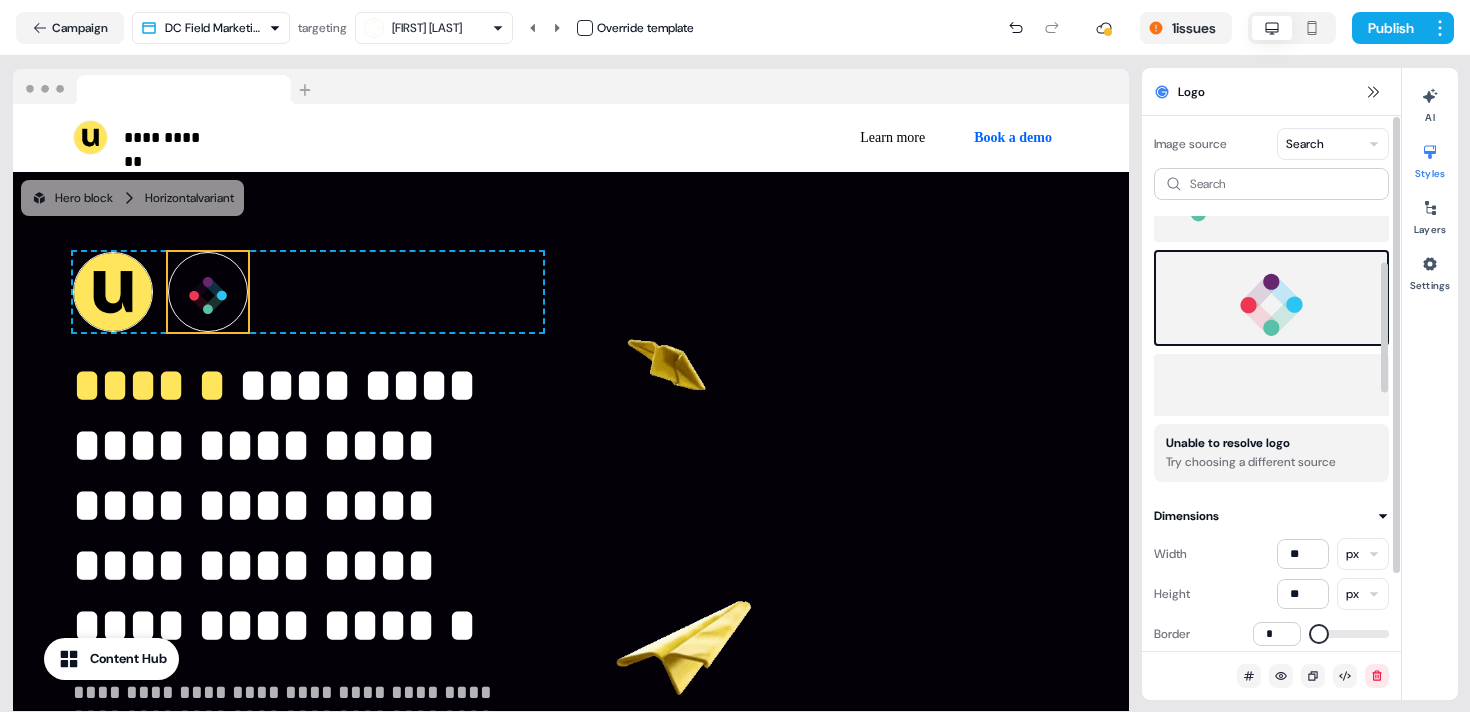 scroll, scrollTop: 104, scrollLeft: 0, axis: vertical 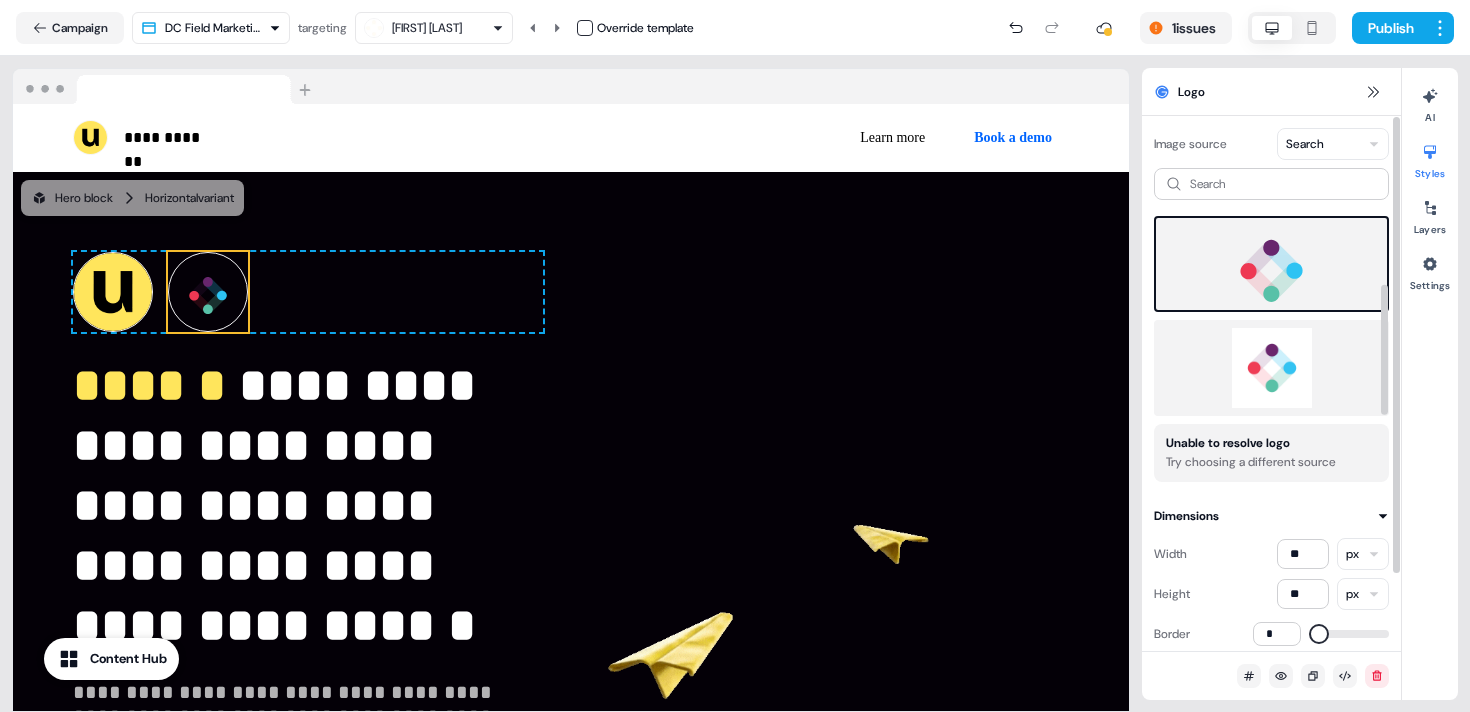 click at bounding box center (1271, 368) 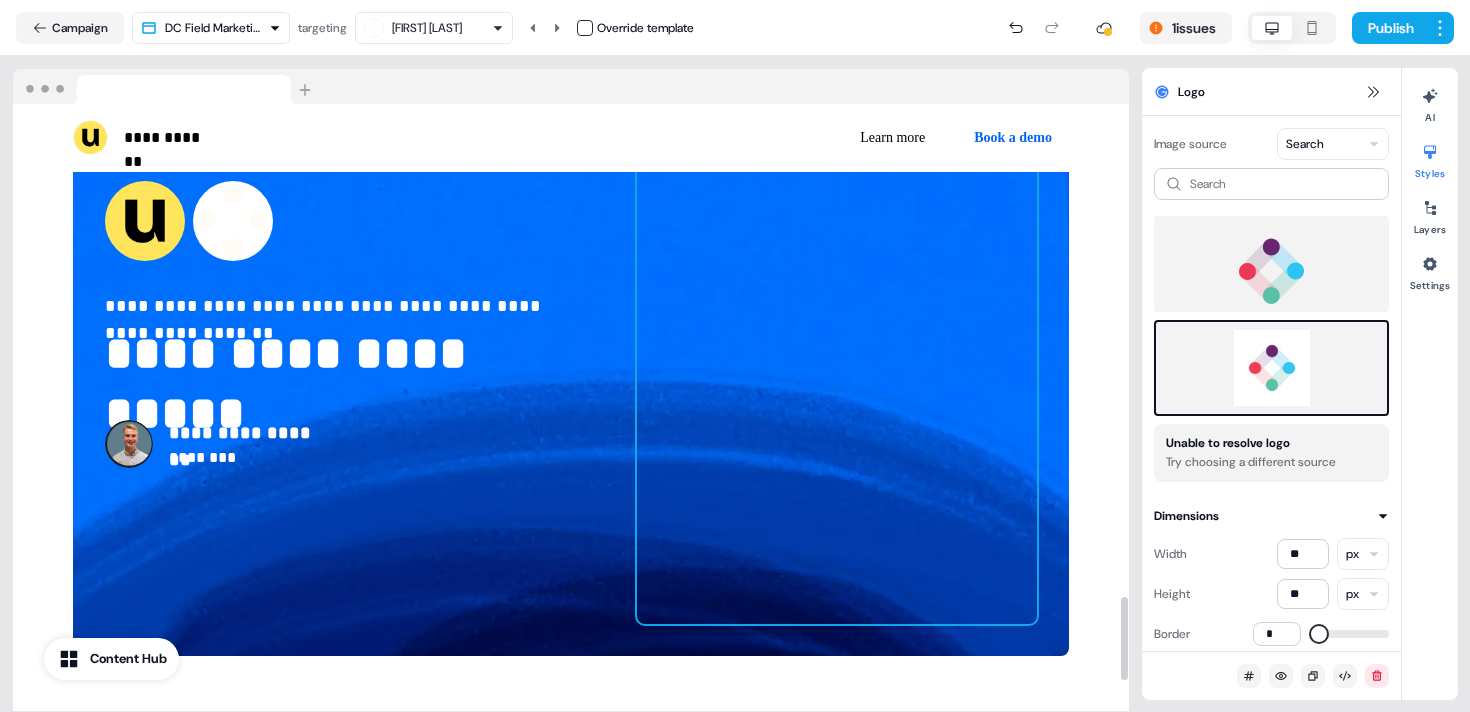 scroll, scrollTop: 3458, scrollLeft: 0, axis: vertical 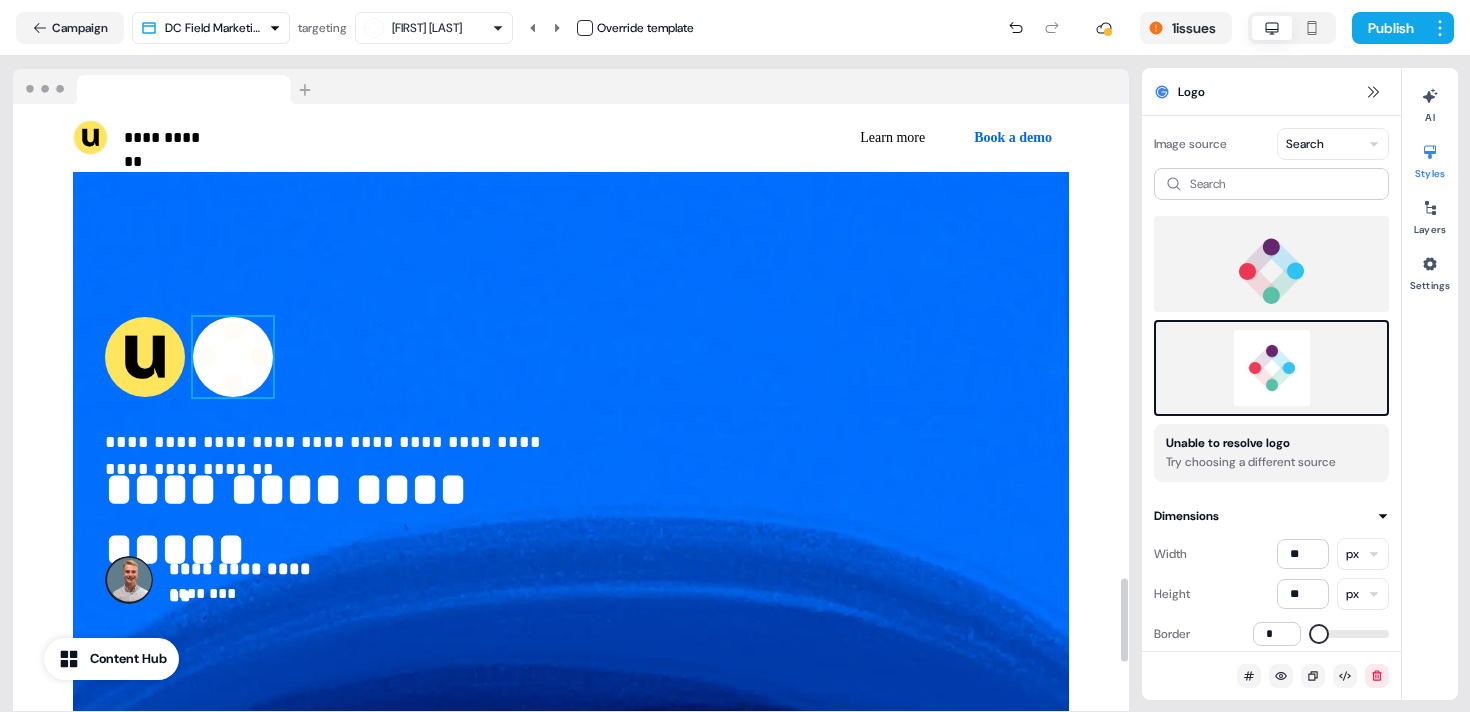 click at bounding box center [233, 357] 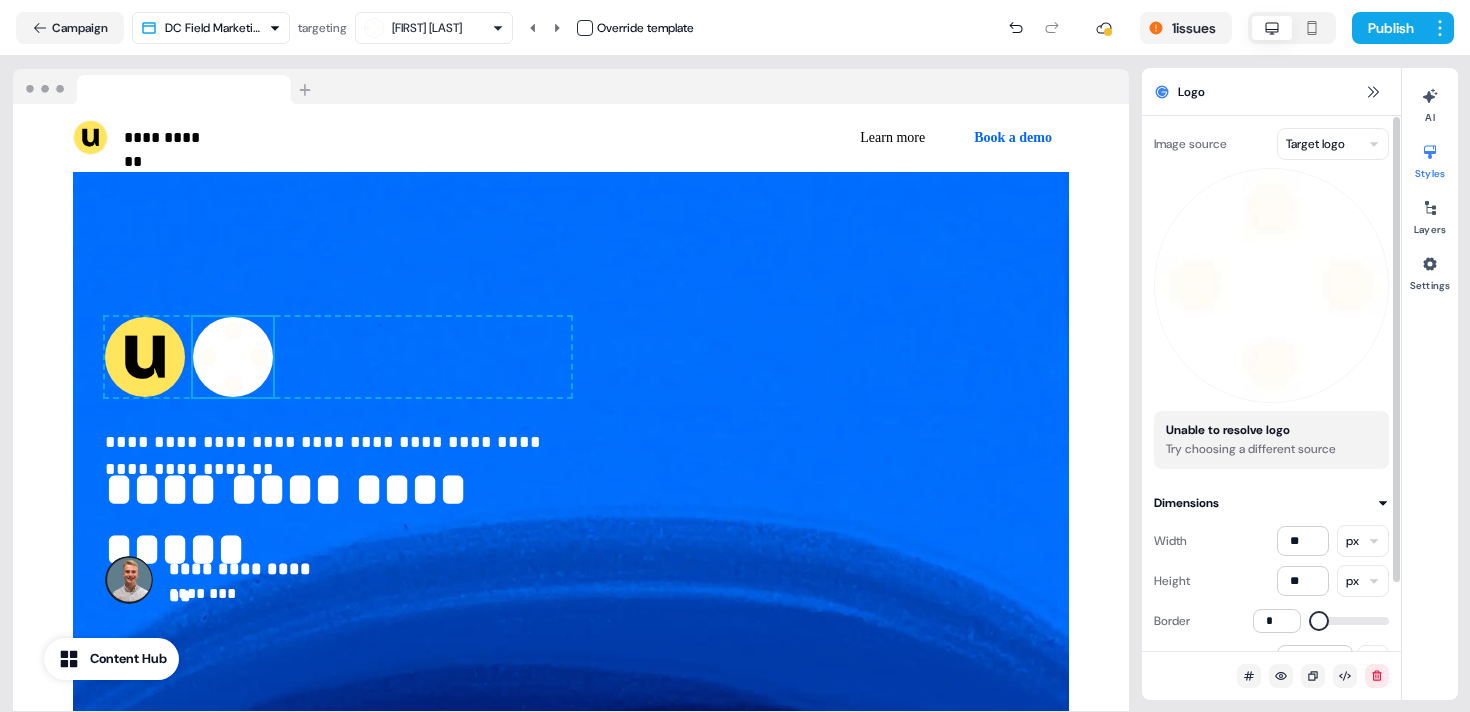 click on "Image source Target logo Unable to resolve logo Try choosing a different source Dimensions Width ** px Height ** px Border * Corner radius *** Object fit Select" at bounding box center (1271, 383) 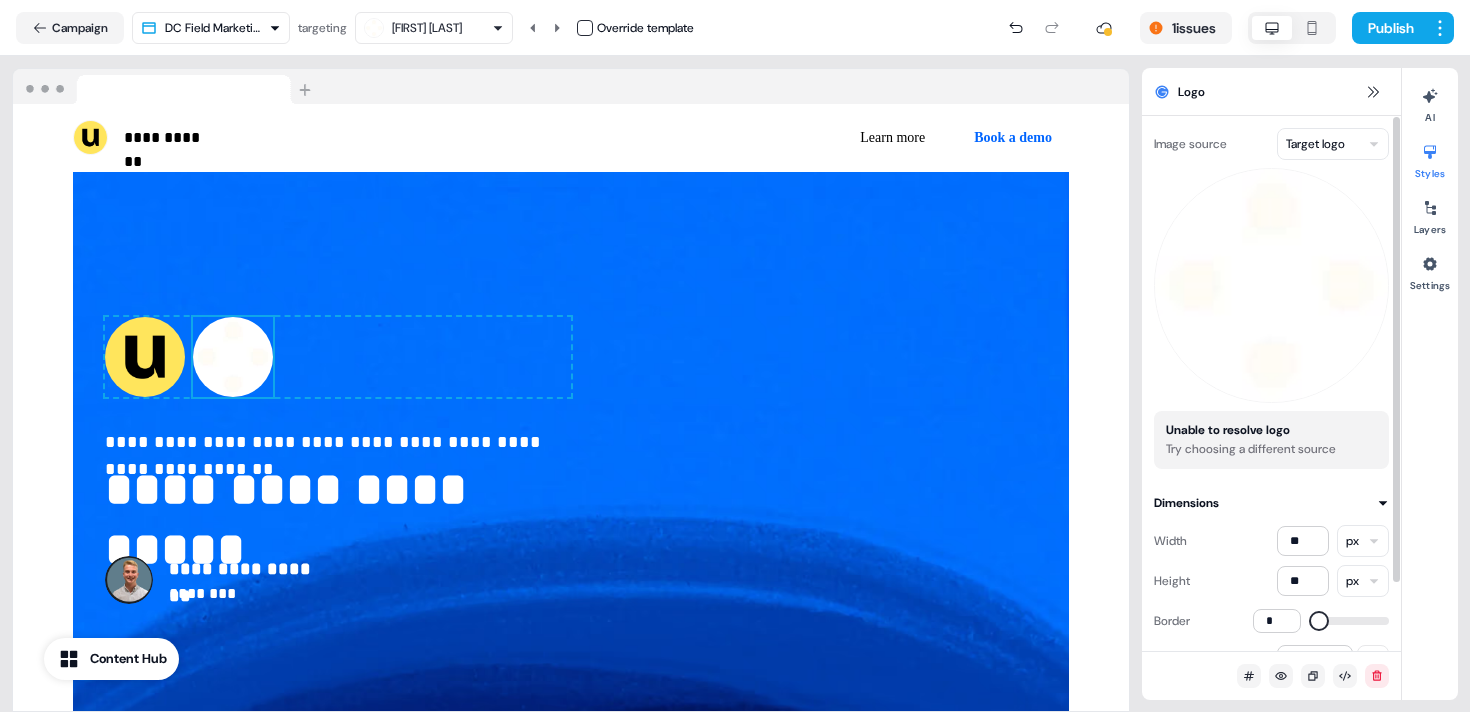 click on "**********" at bounding box center (735, 356) 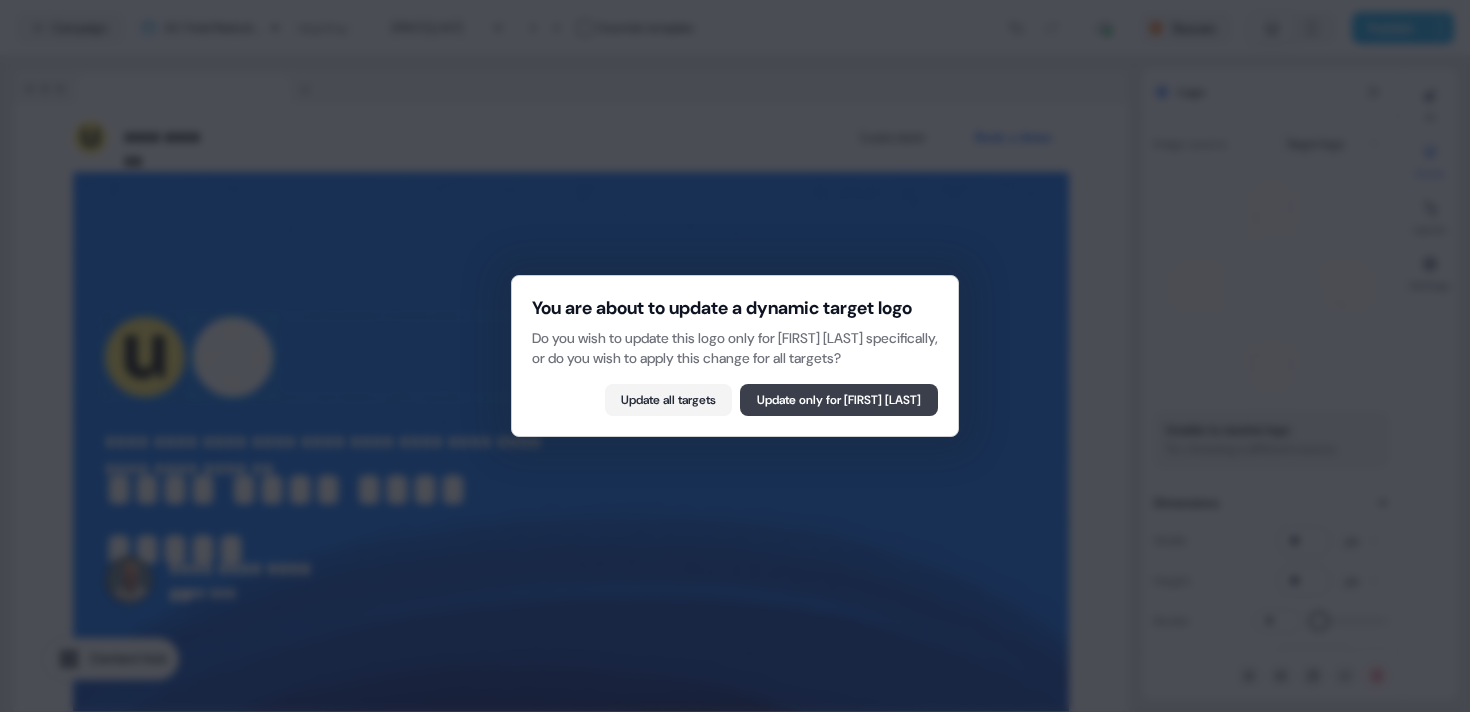 click on "Update only for [FIRST] [LAST]" at bounding box center [839, 400] 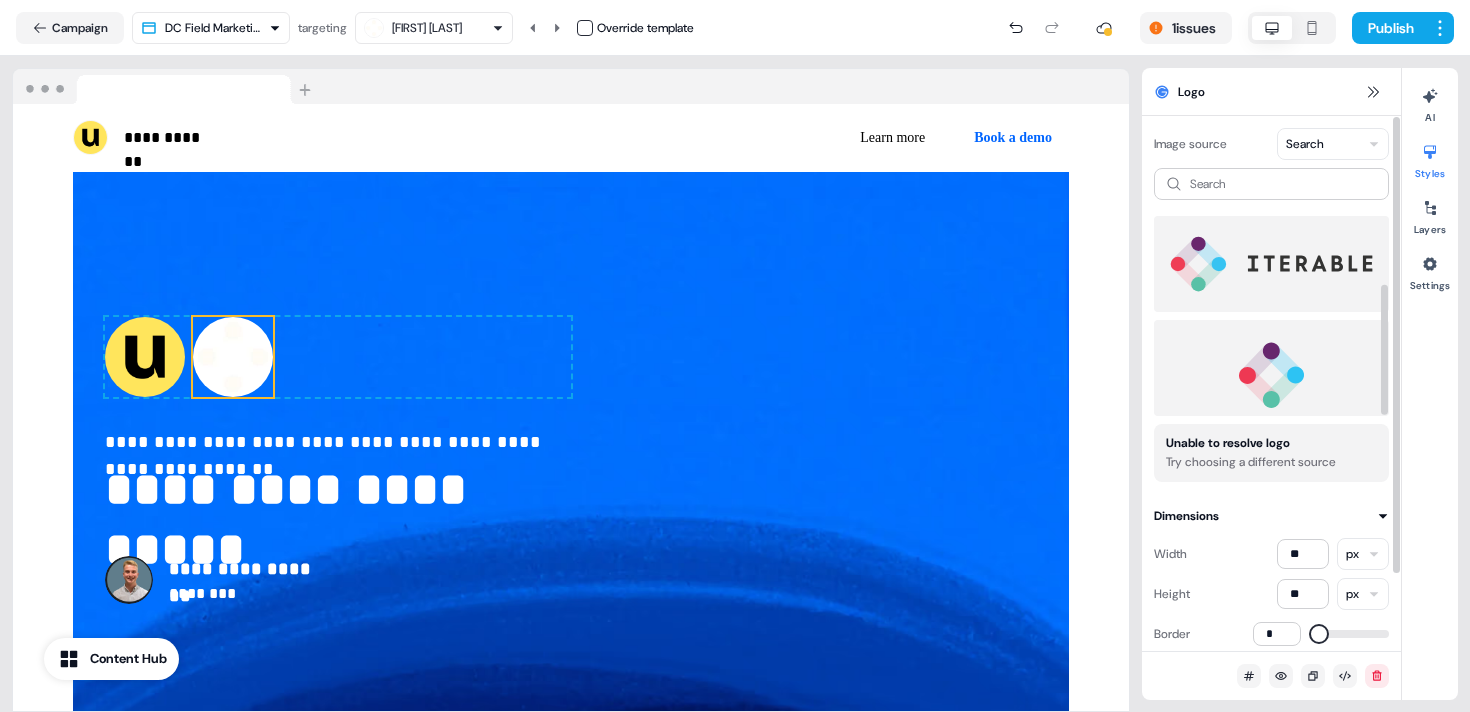 scroll, scrollTop: 104, scrollLeft: 0, axis: vertical 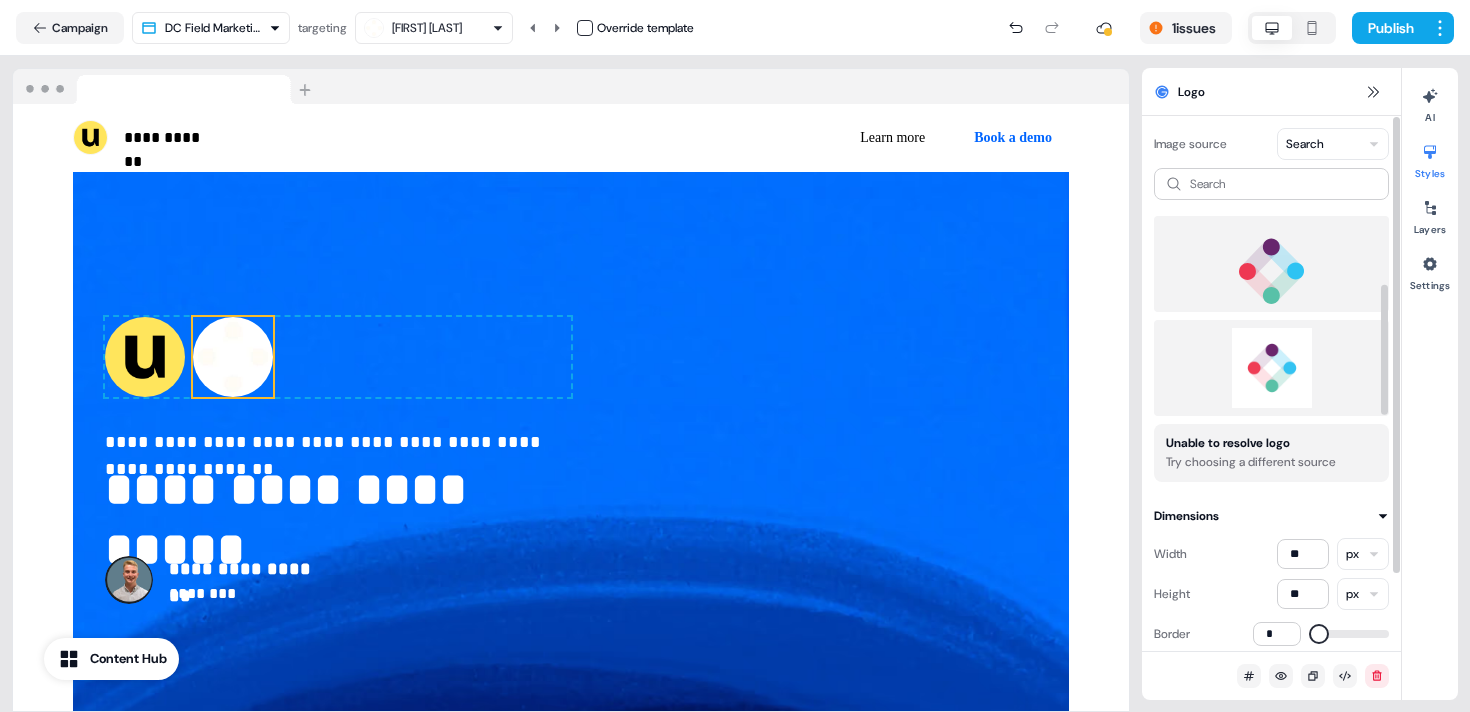 click at bounding box center (1271, 368) 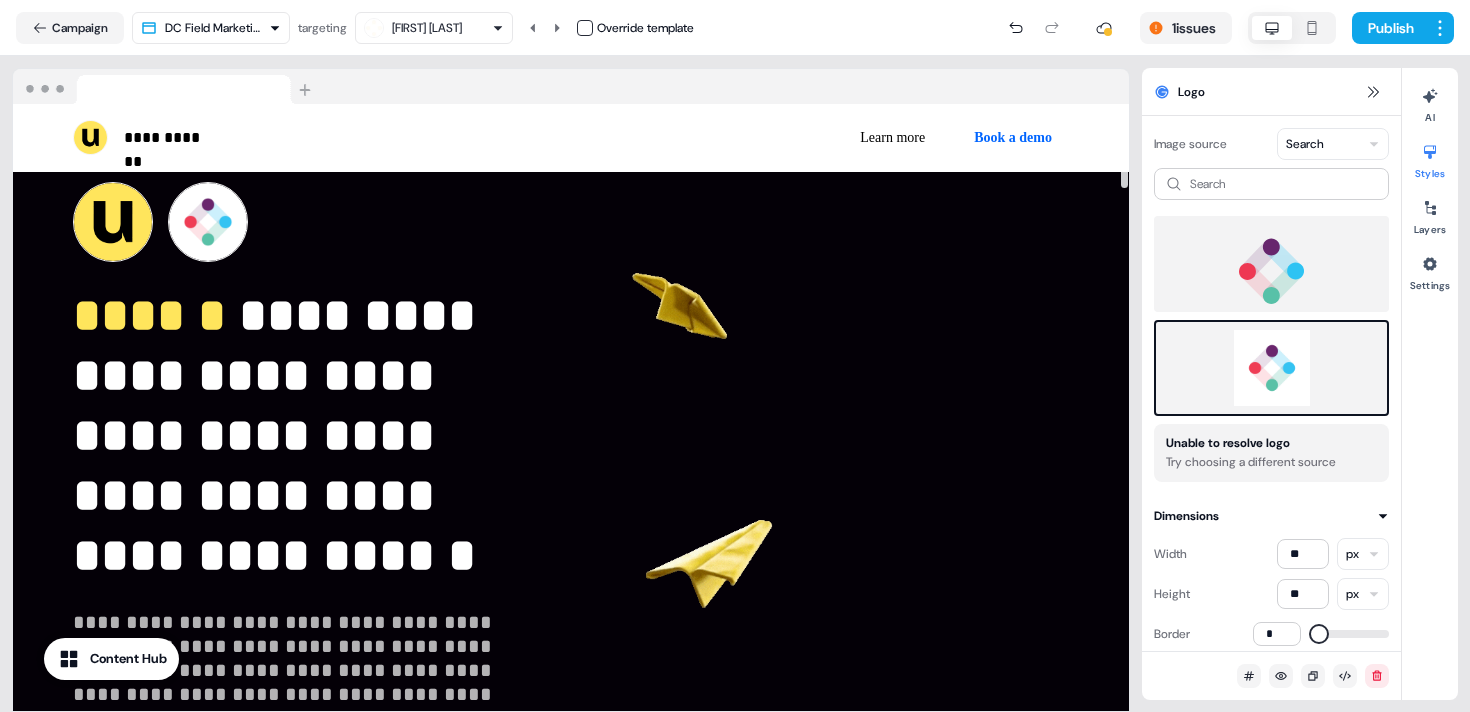 scroll, scrollTop: 0, scrollLeft: 0, axis: both 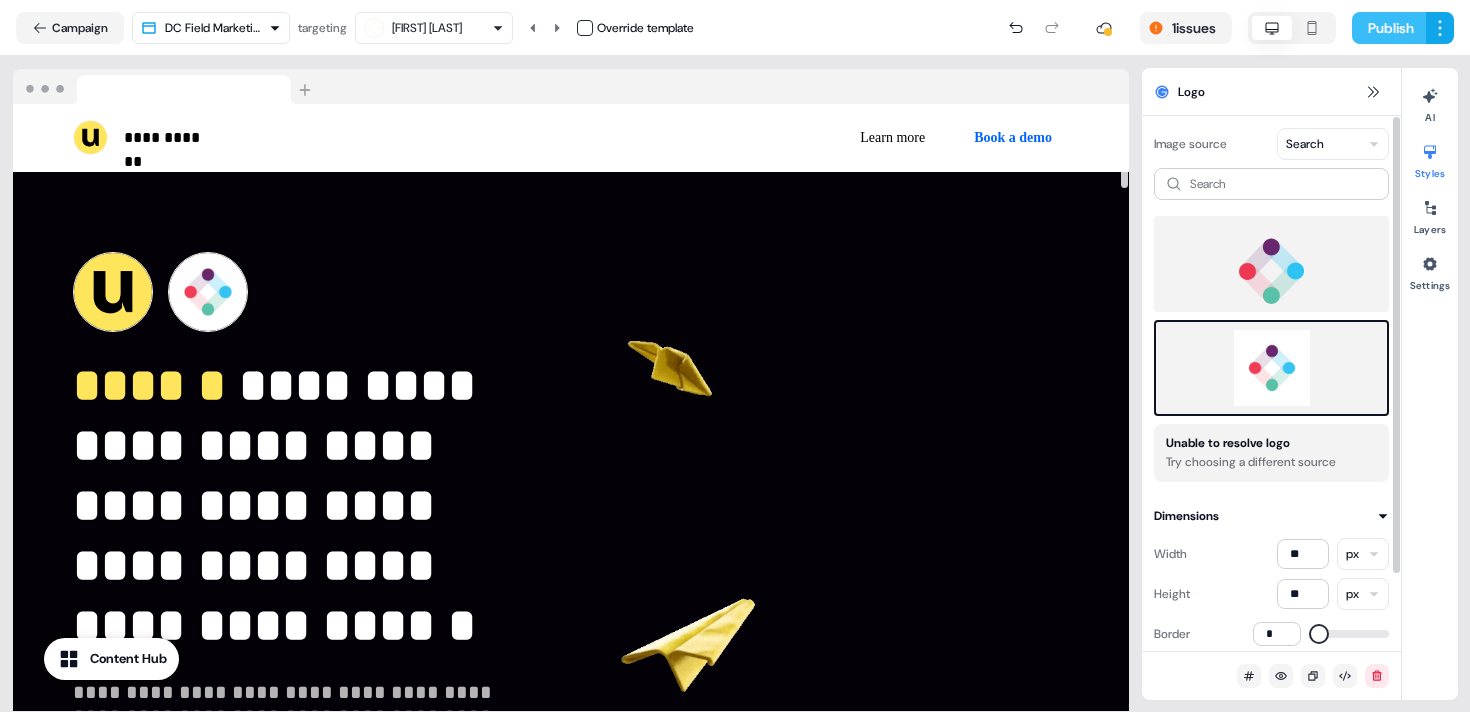 click on "Publish" at bounding box center (1389, 28) 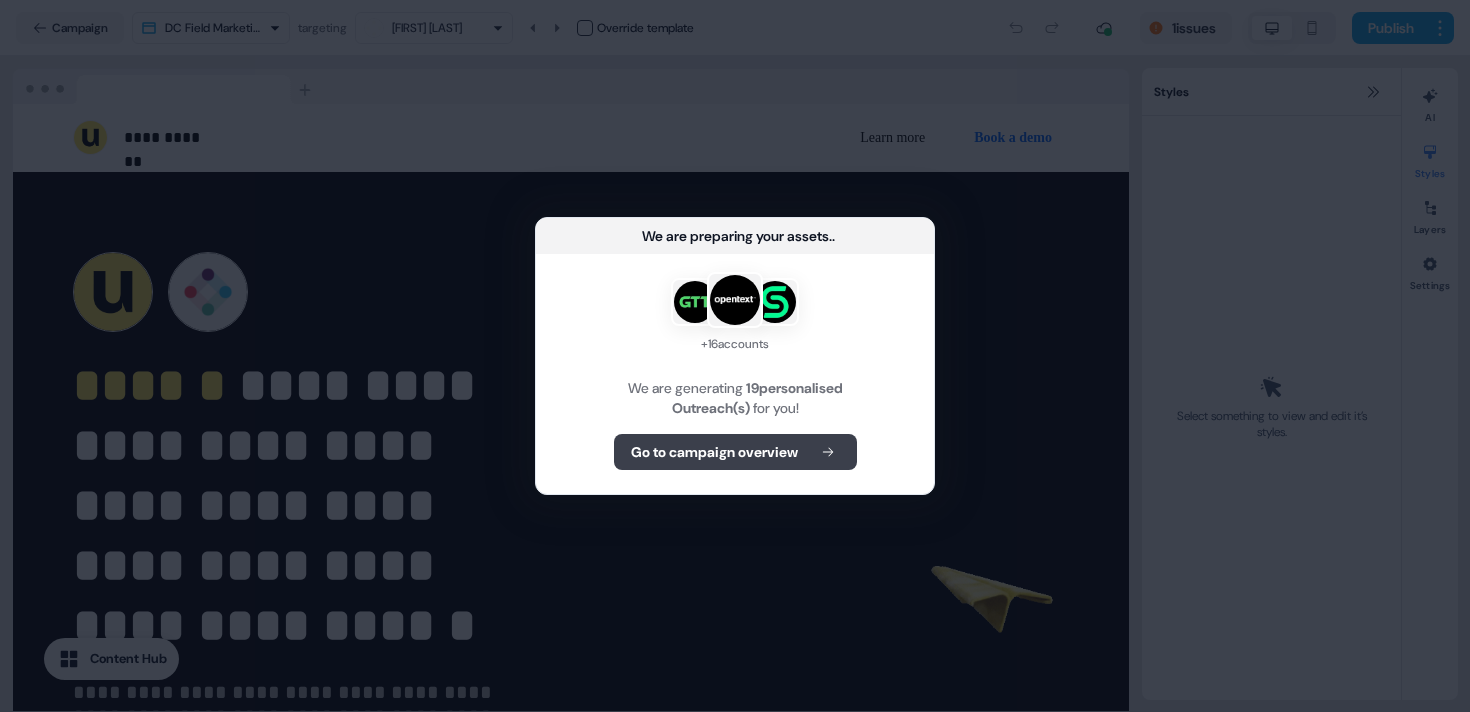 click on "Go to campaign overview" at bounding box center (714, 452) 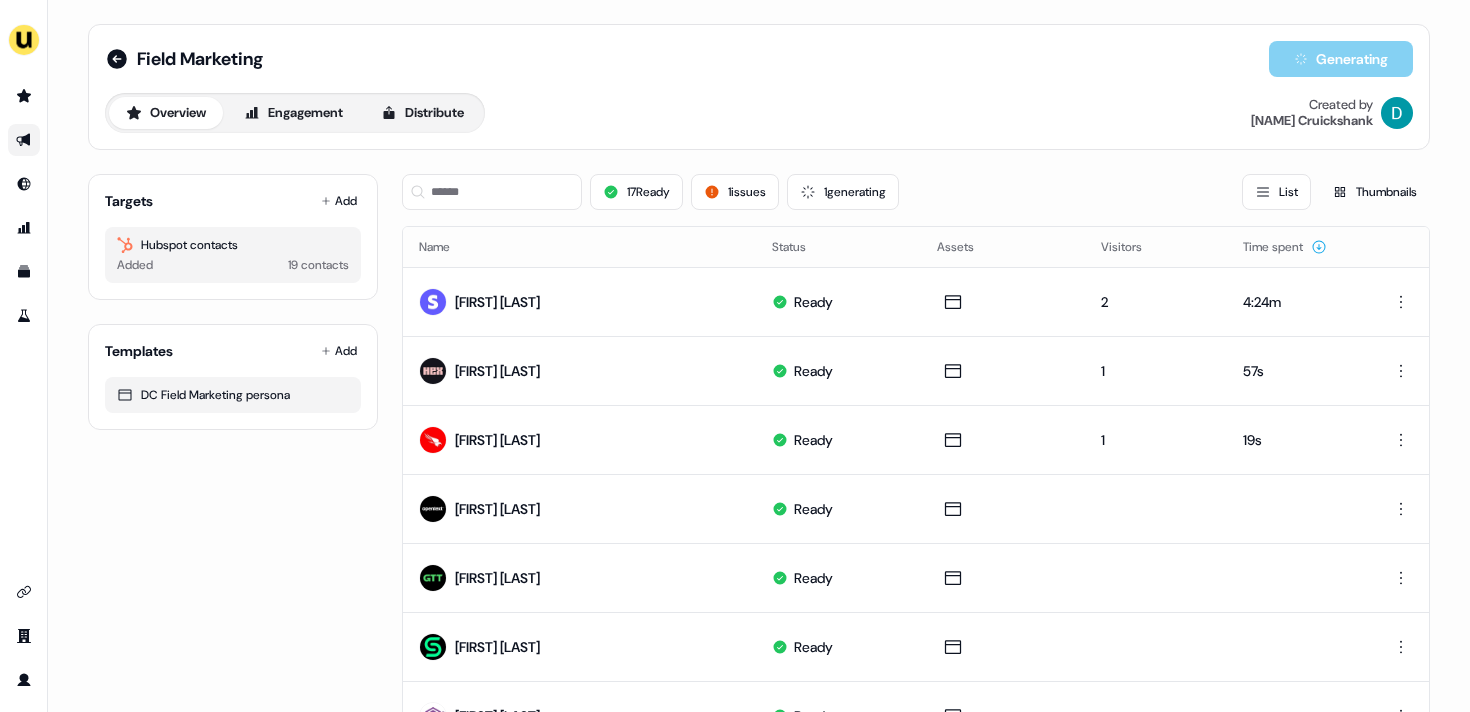 scroll, scrollTop: 187, scrollLeft: 0, axis: vertical 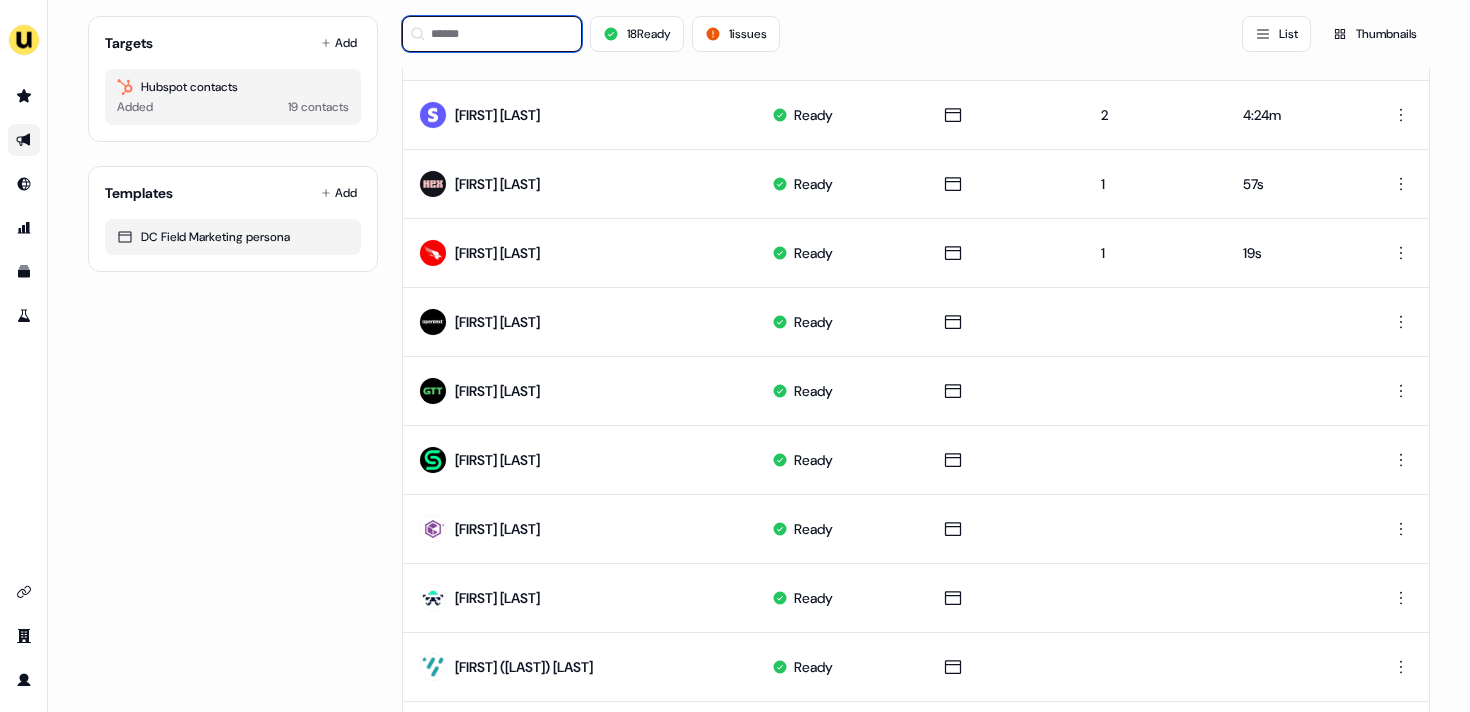 click at bounding box center [492, 34] 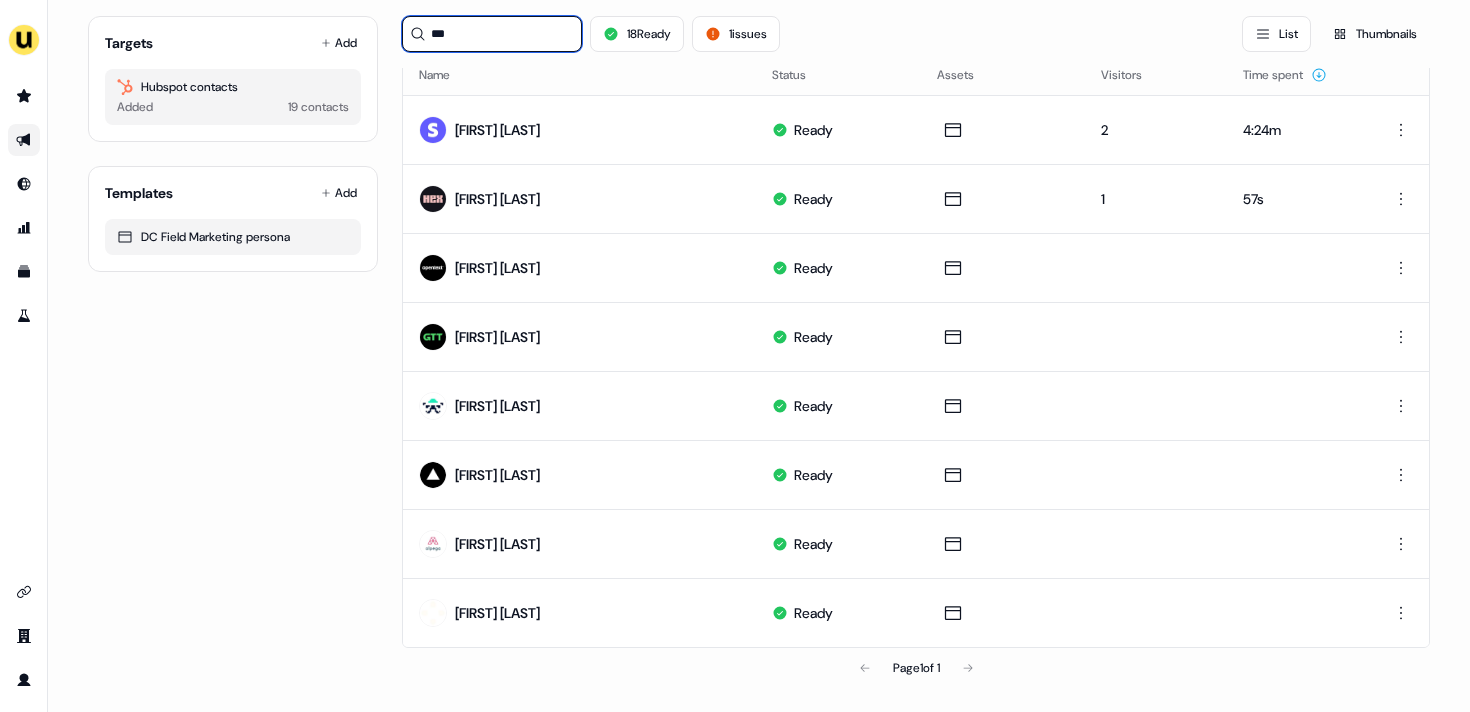 scroll, scrollTop: 0, scrollLeft: 0, axis: both 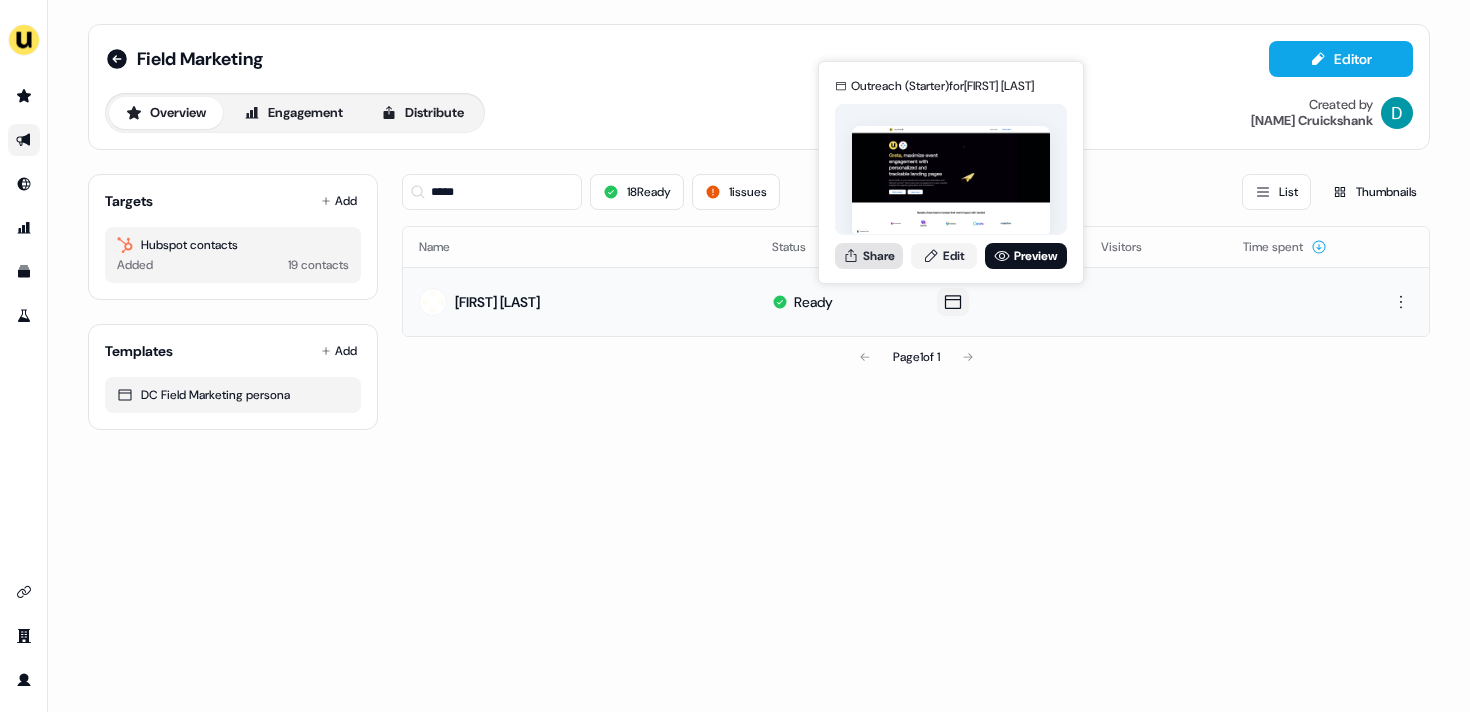 click on "Share" at bounding box center [869, 256] 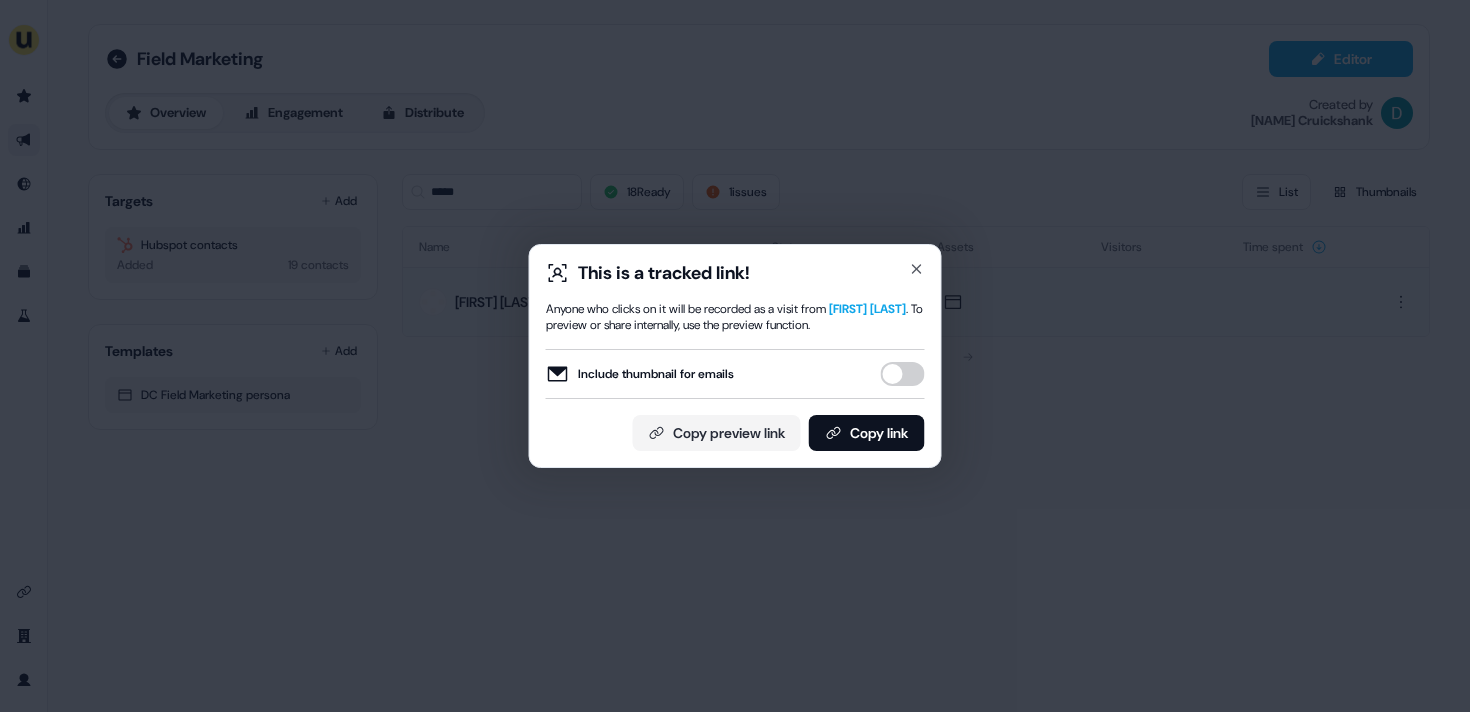 click on "Include thumbnail for emails" at bounding box center [903, 374] 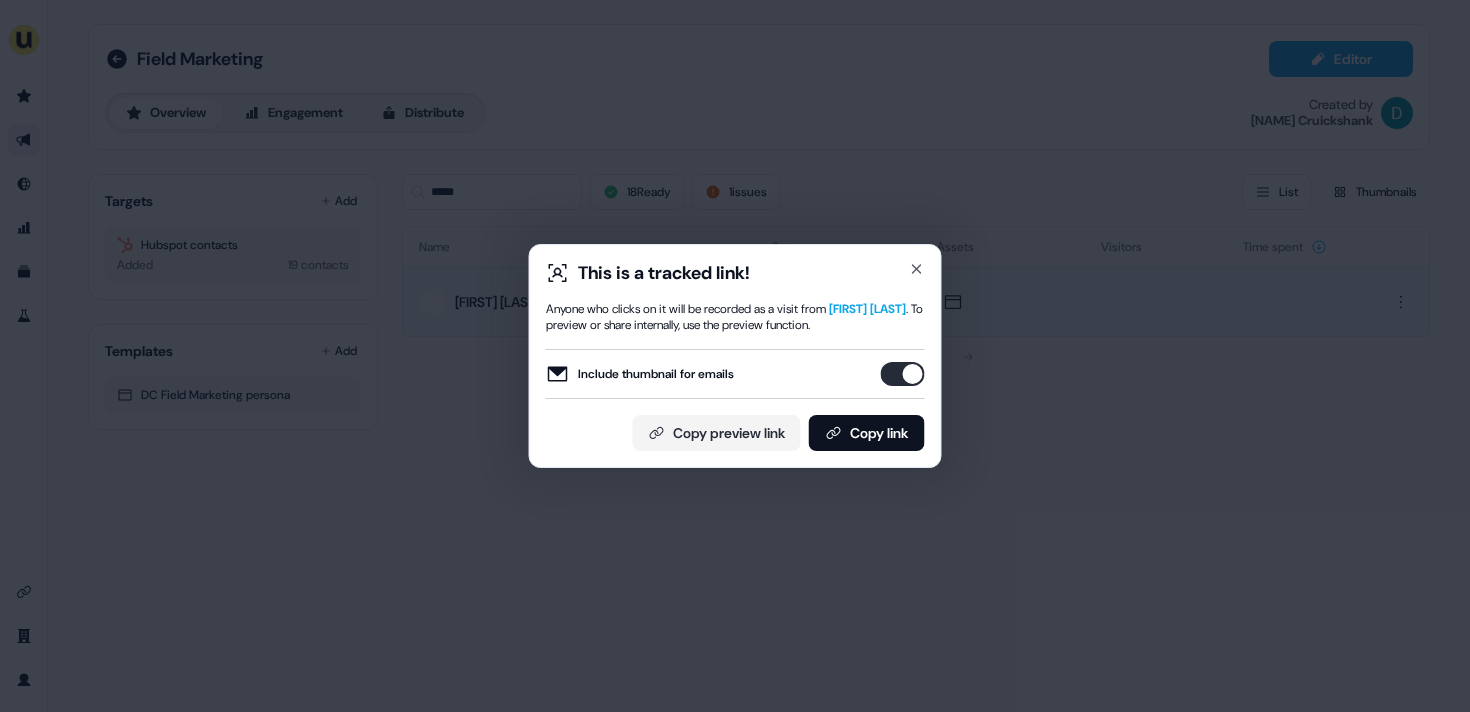 click on "This is a tracked link! Anyone who clicks on it will be recorded as a visit from   [FIRST] [LAST] . To preview or share internally, use the preview function. Include thumbnail for emails Copy preview link Copy link" at bounding box center (735, 356) 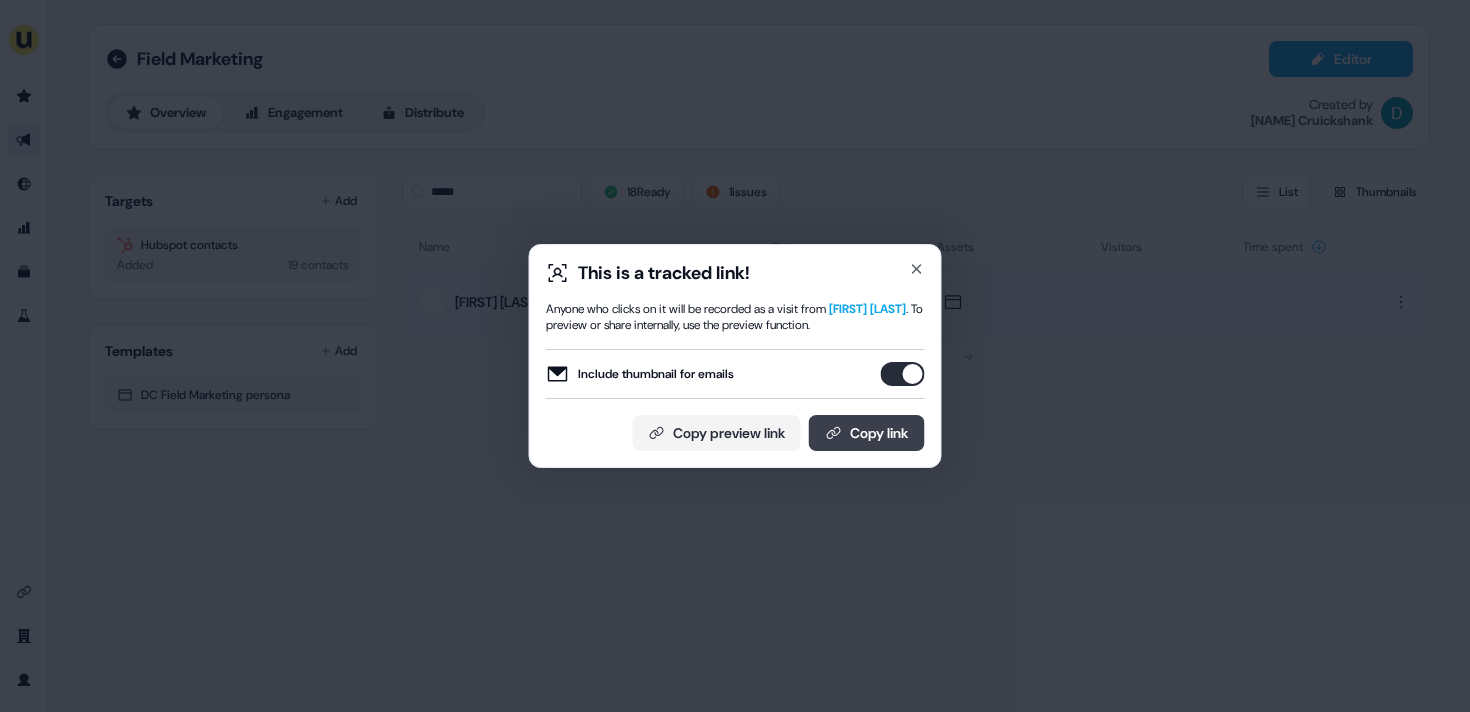 click on "Copy link" at bounding box center [867, 433] 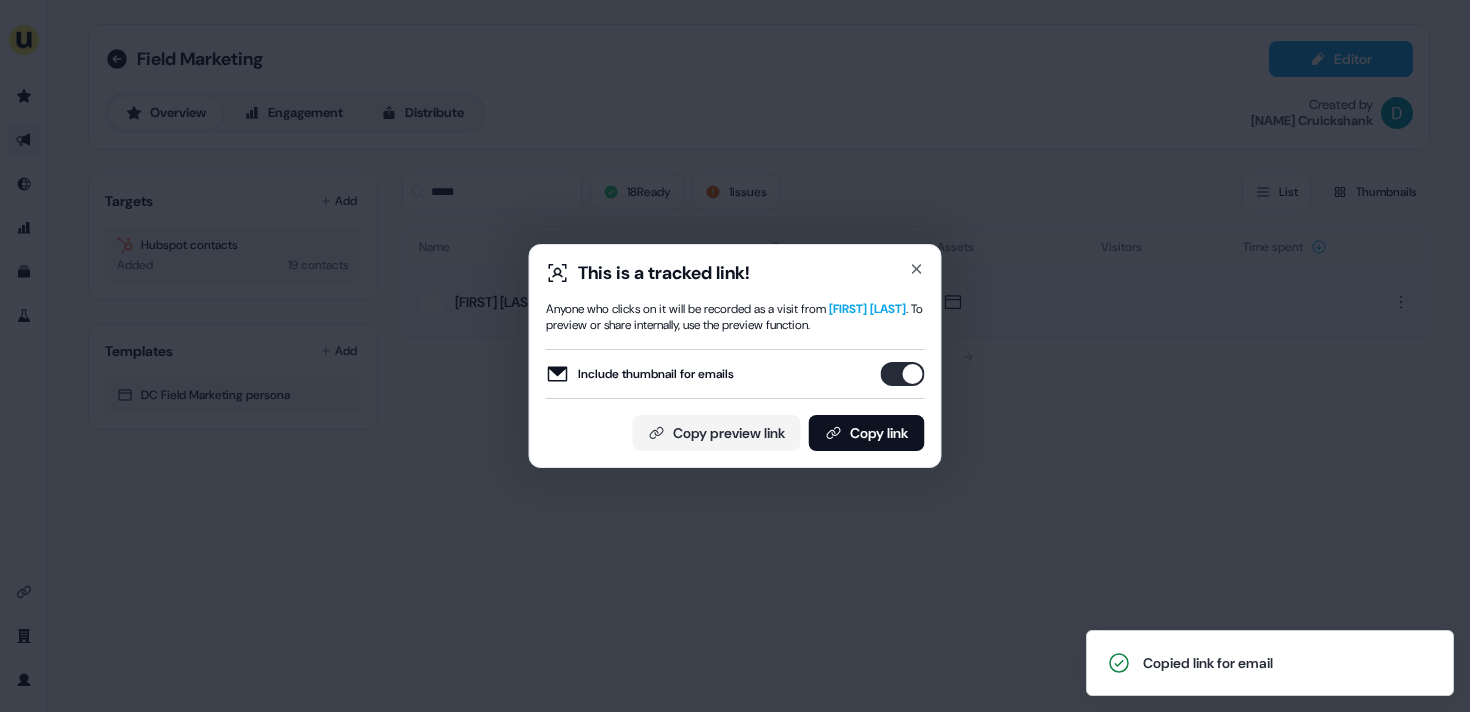click on "This is a tracked link! Anyone who clicks on it will be recorded as a visit from   [FIRST] [LAST] . To preview or share internally, use the preview function. Include thumbnail for emails Copy preview link Copy link Close" at bounding box center (735, 356) 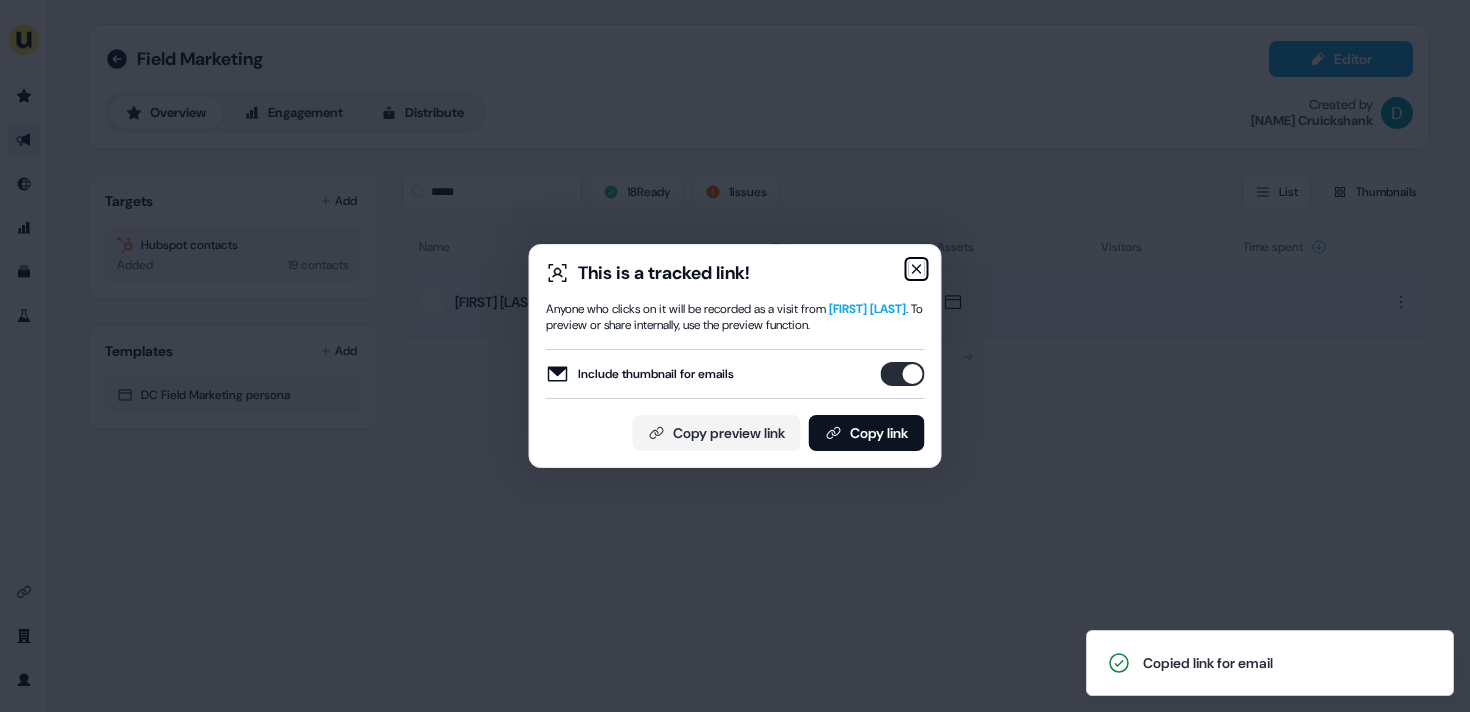 click 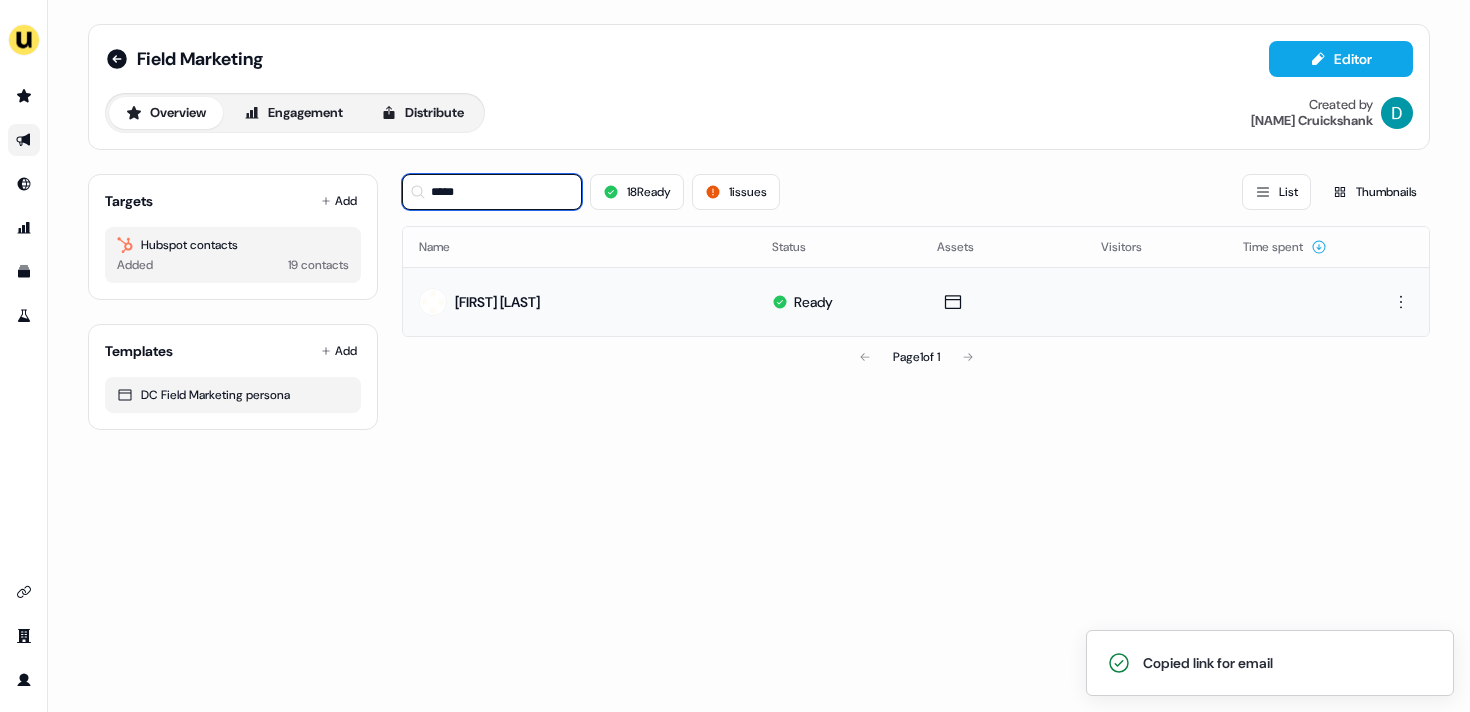 click on "*****" at bounding box center (492, 192) 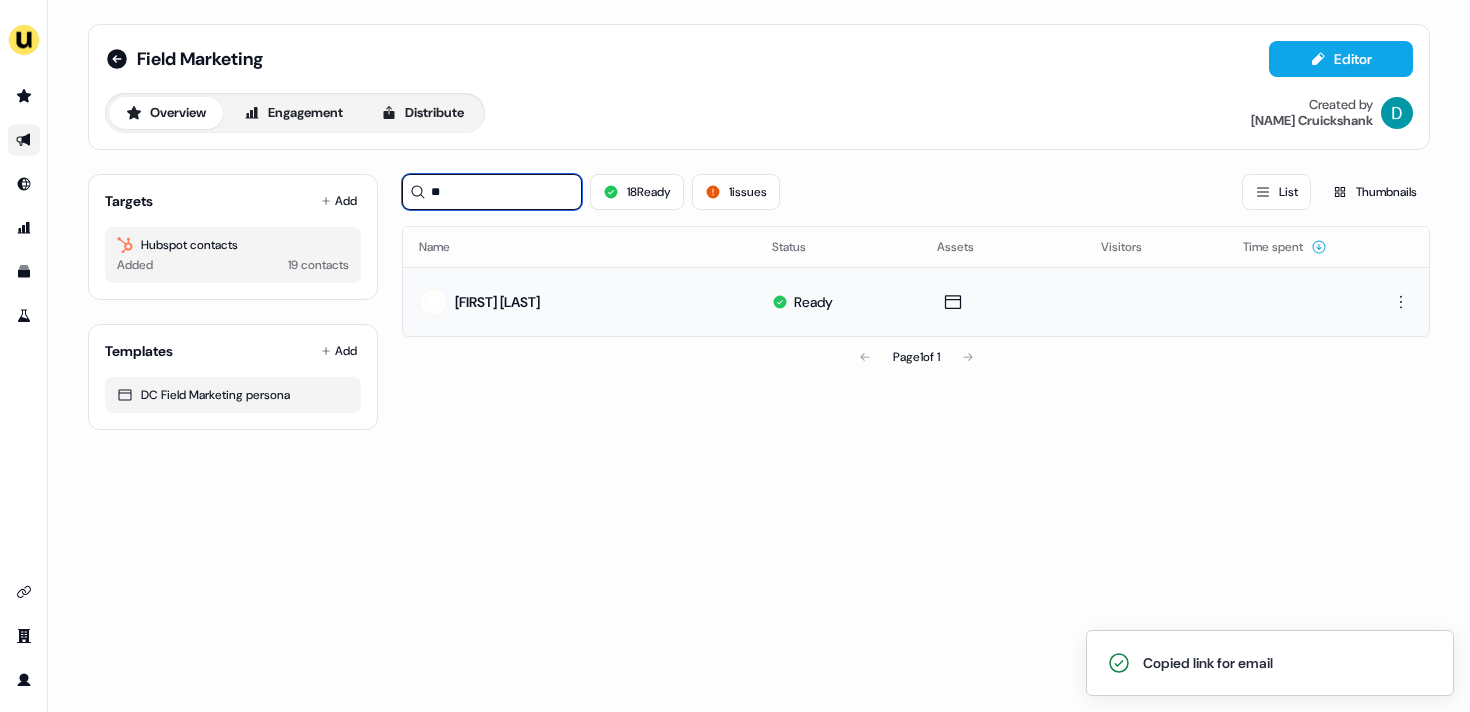 type on "*" 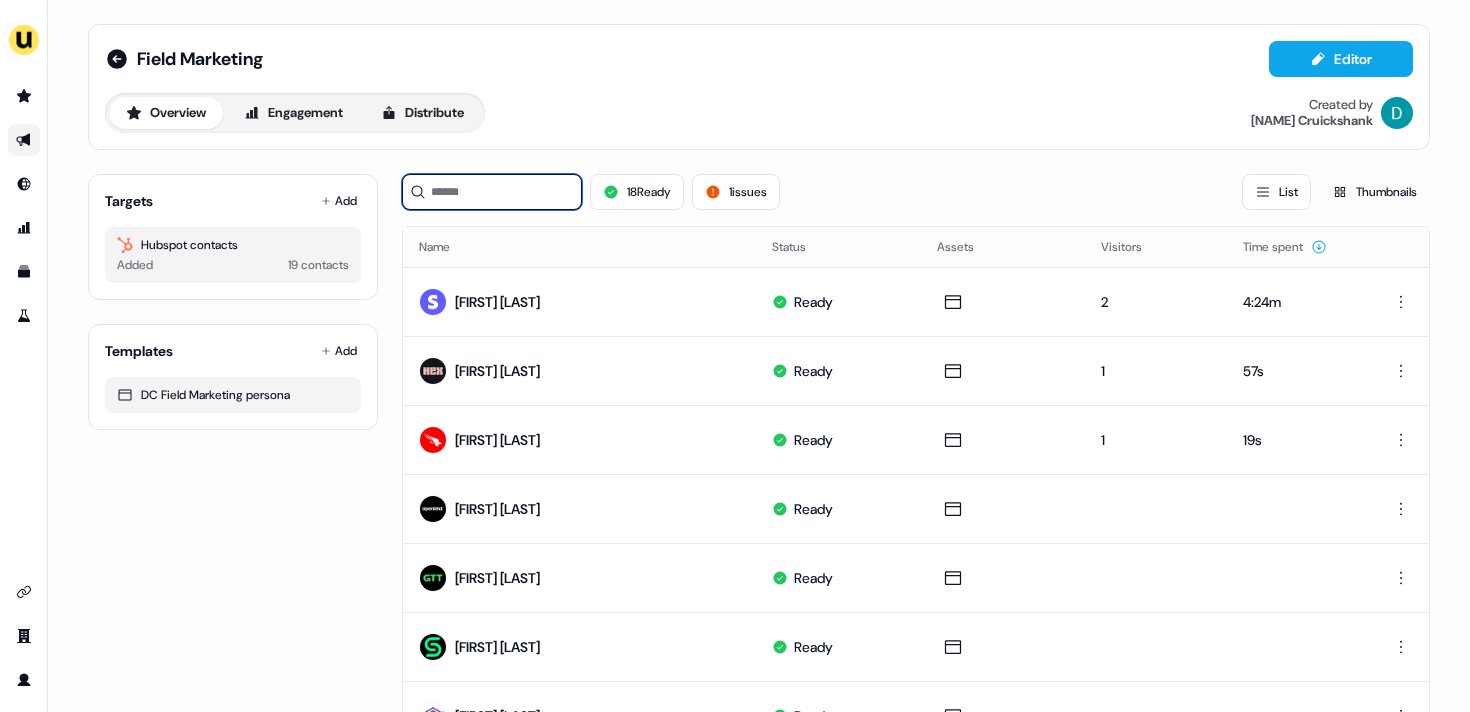 type 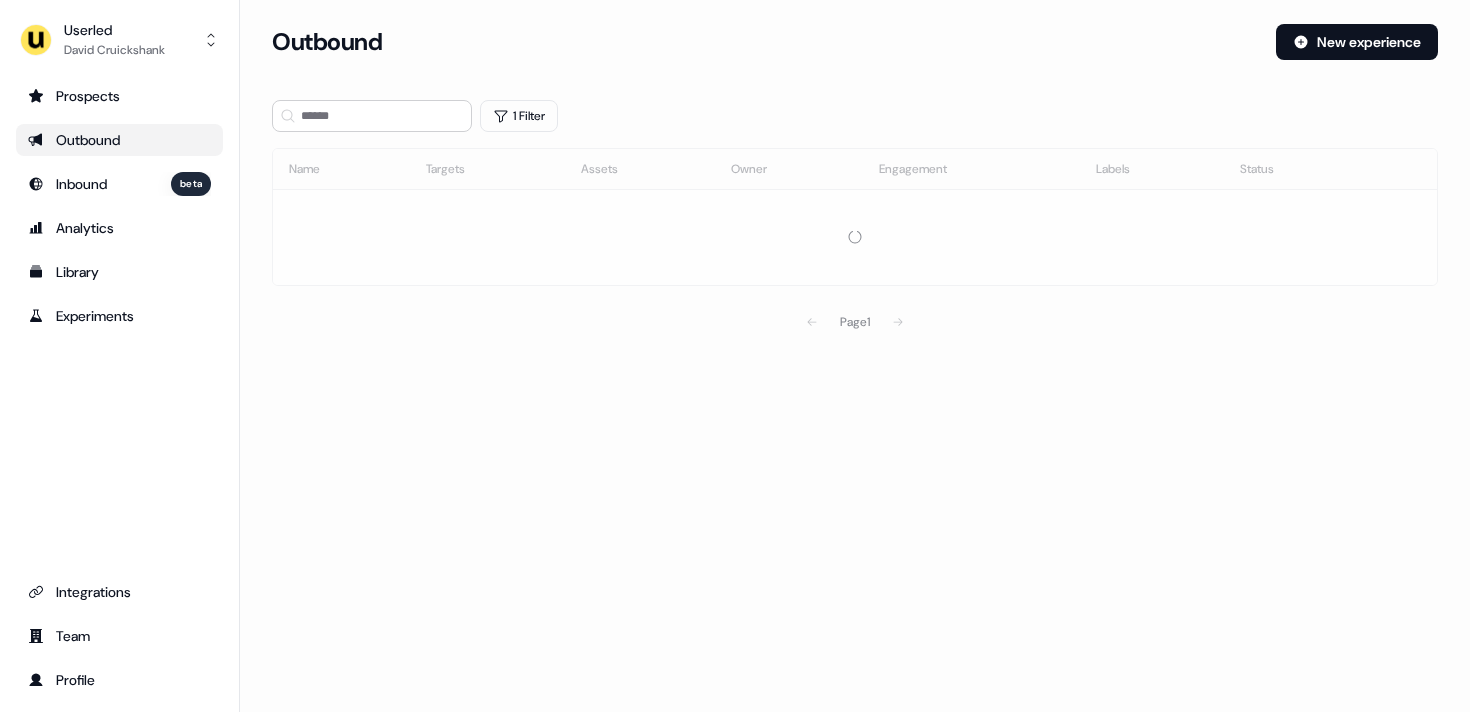 scroll, scrollTop: 0, scrollLeft: 0, axis: both 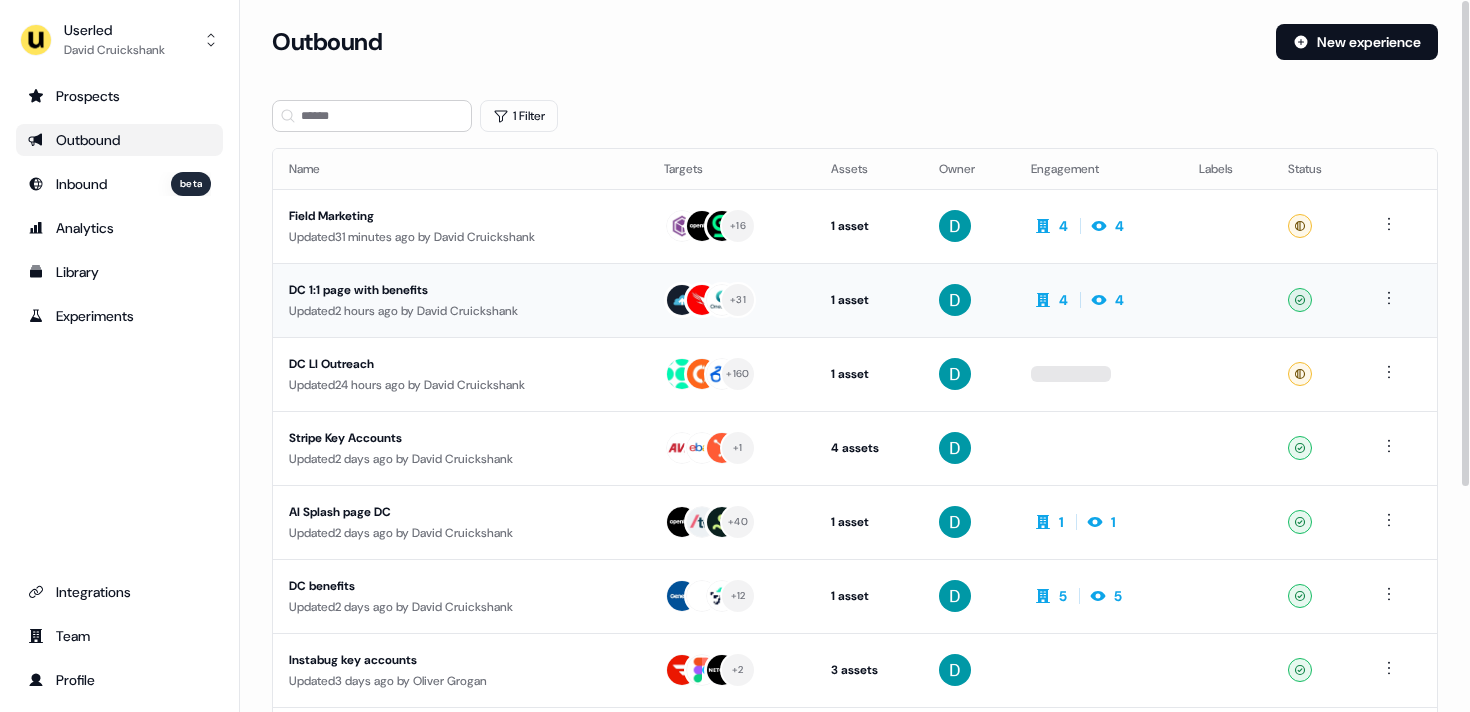 click on "DC 1:1 page with benefits" at bounding box center [460, 290] 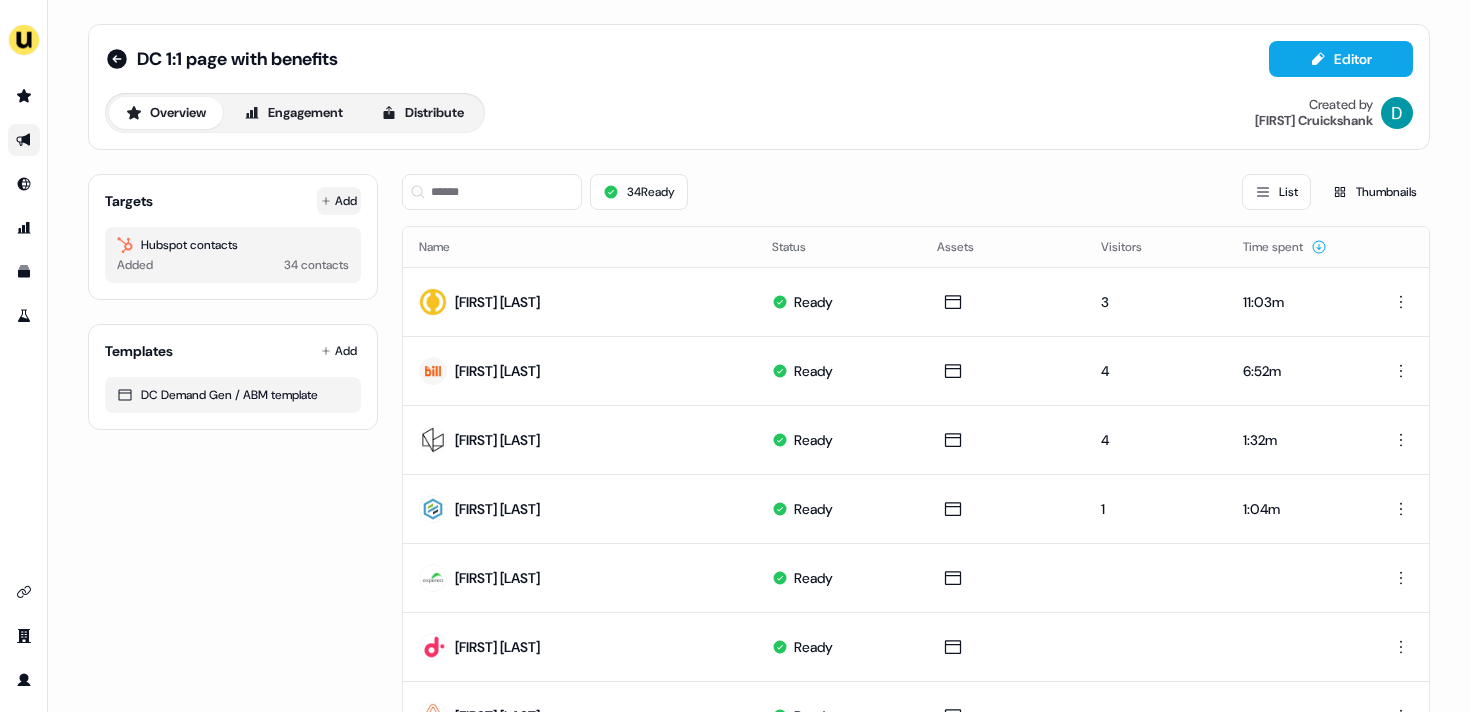 click on "Add" at bounding box center (339, 201) 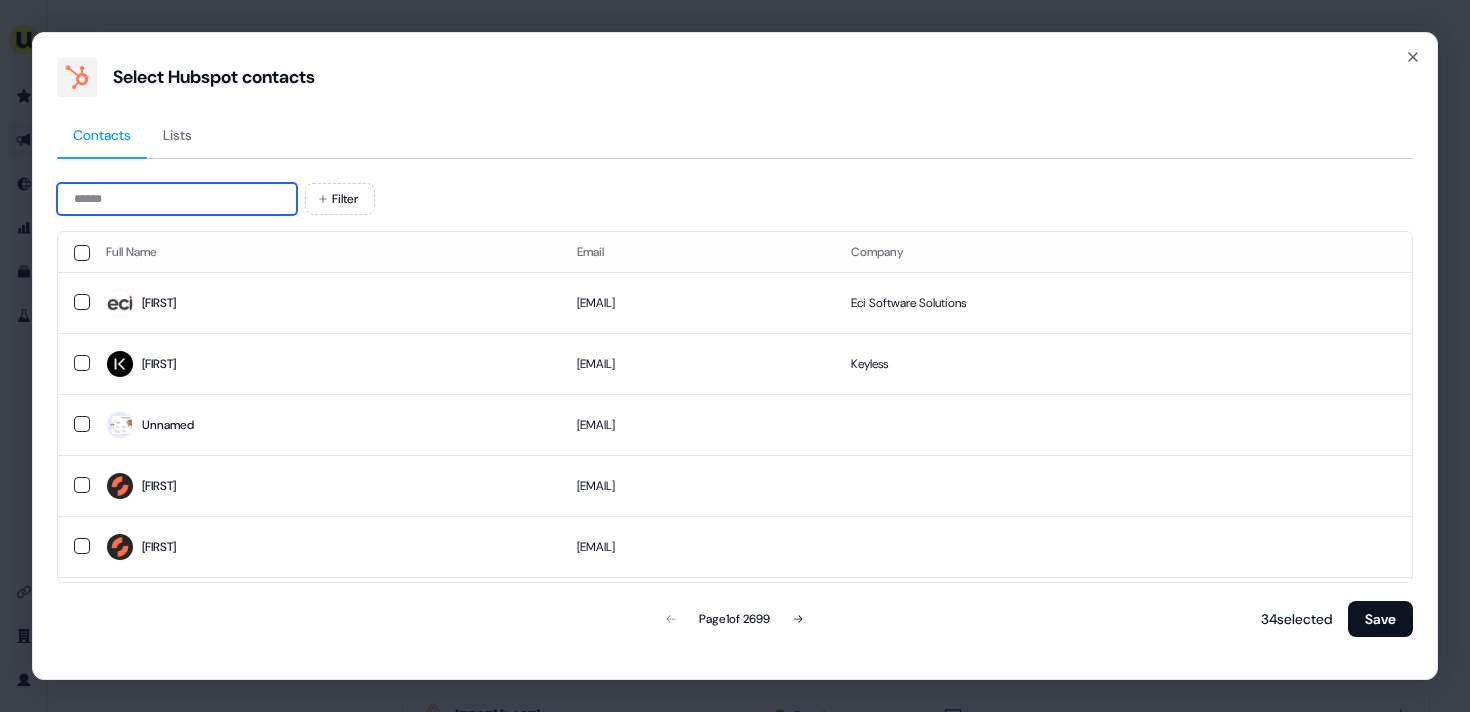 click at bounding box center (177, 199) 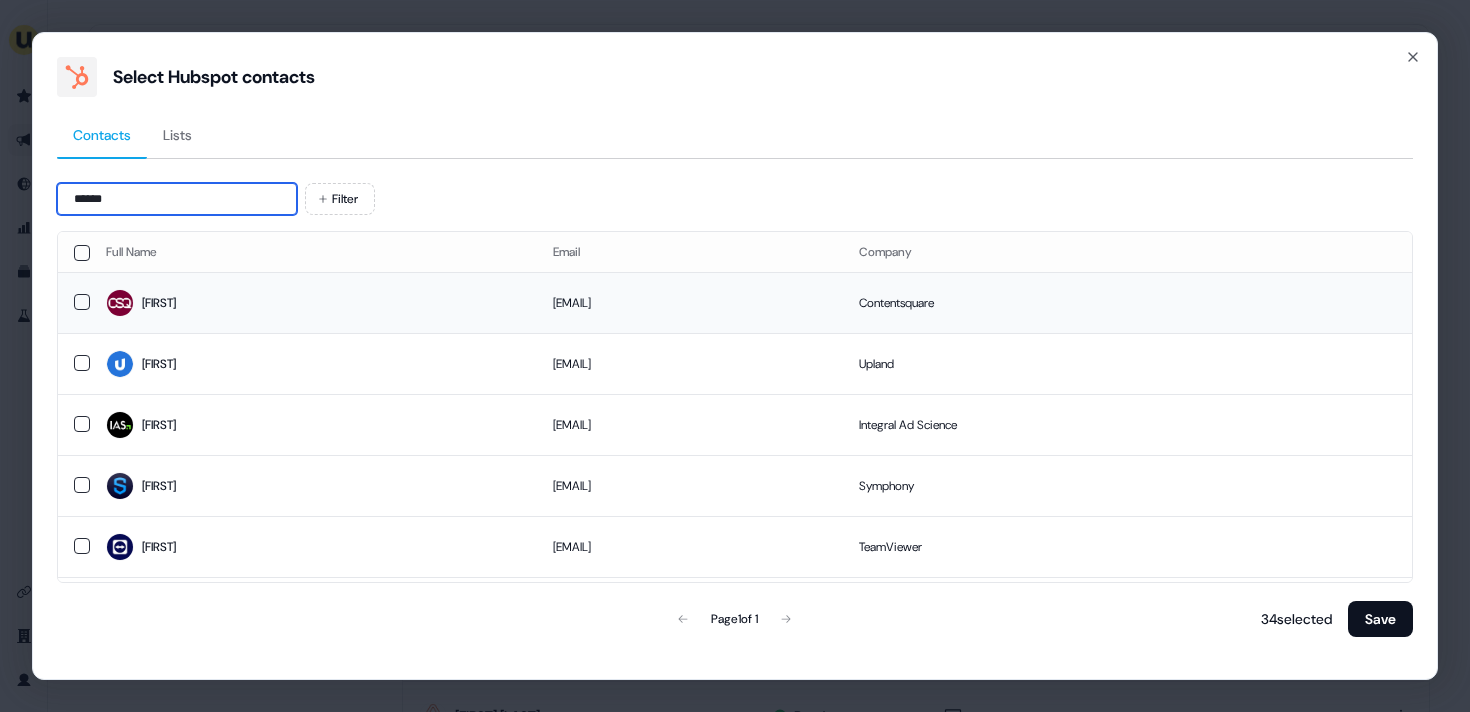 type on "******" 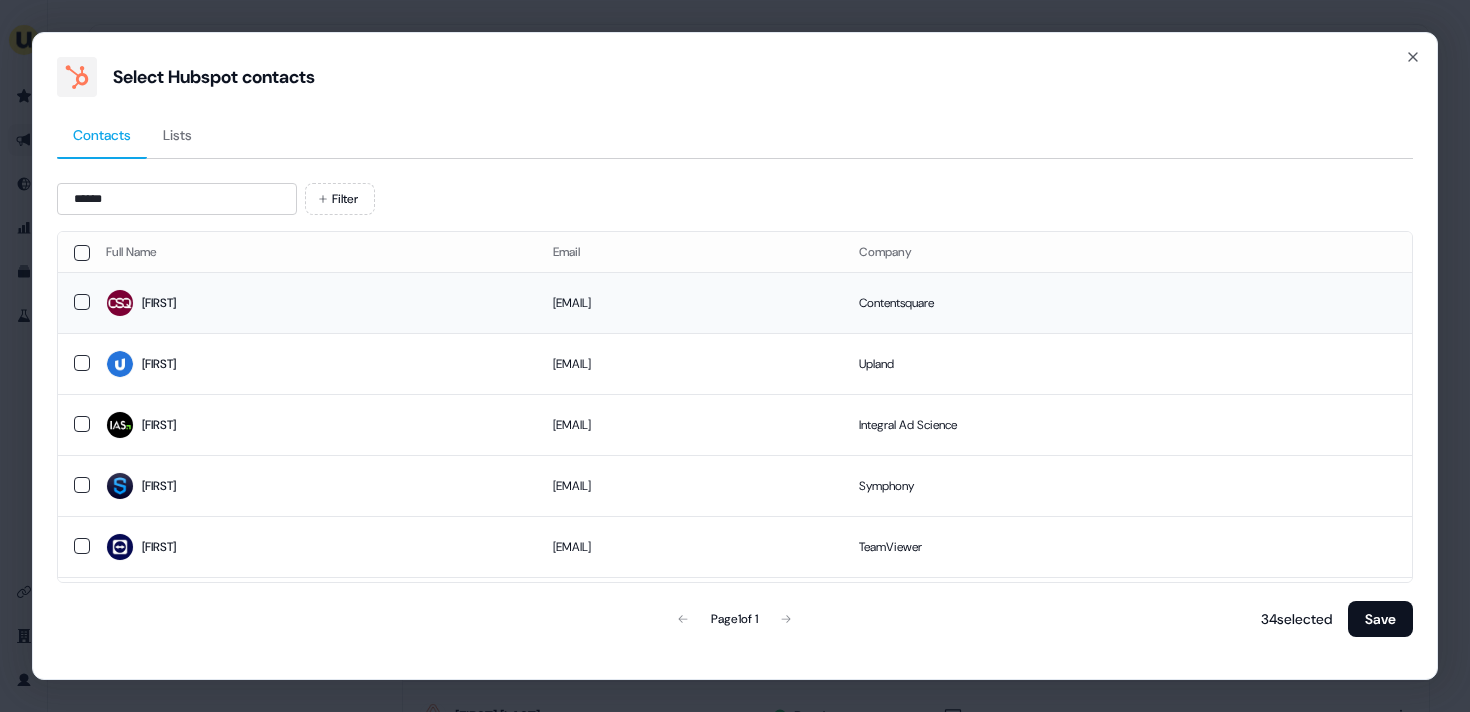 click on "[FIRST]" at bounding box center (313, 302) 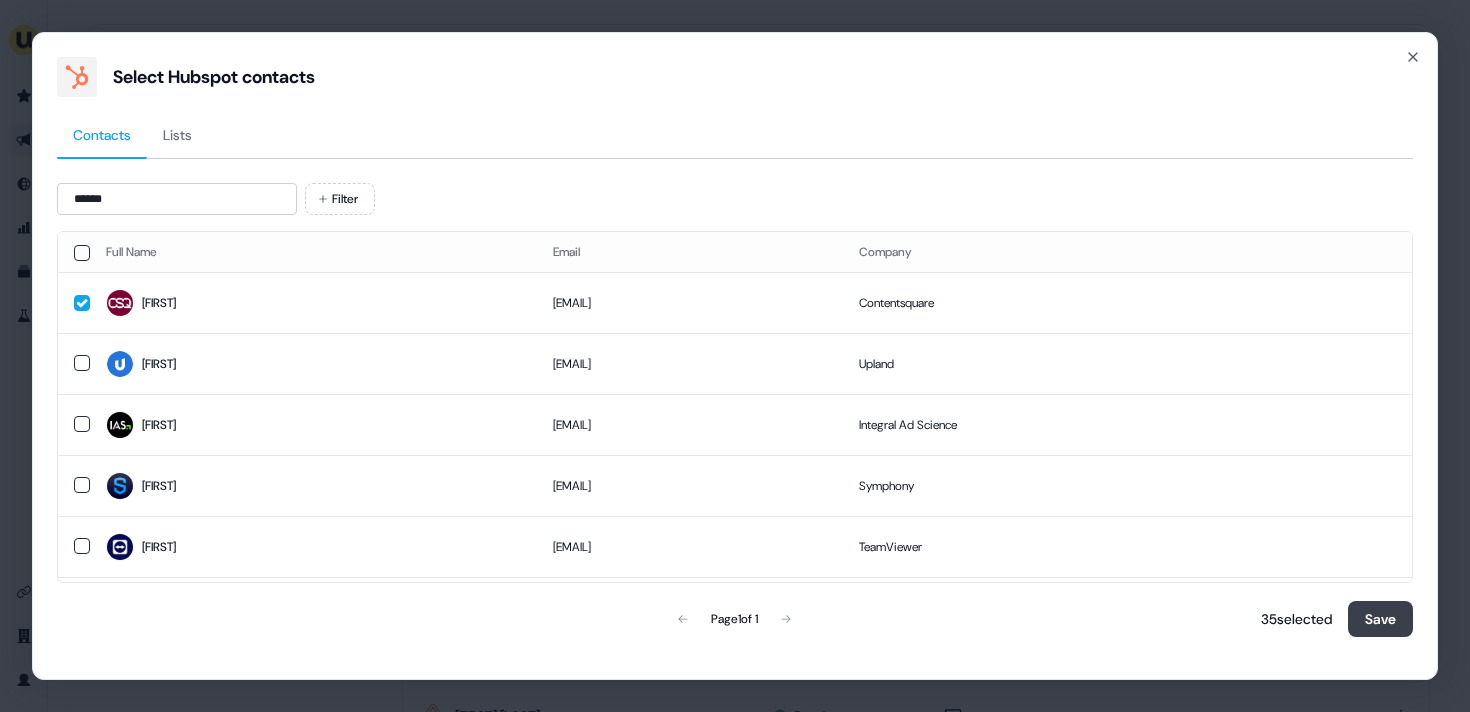 click on "Save" at bounding box center (1380, 619) 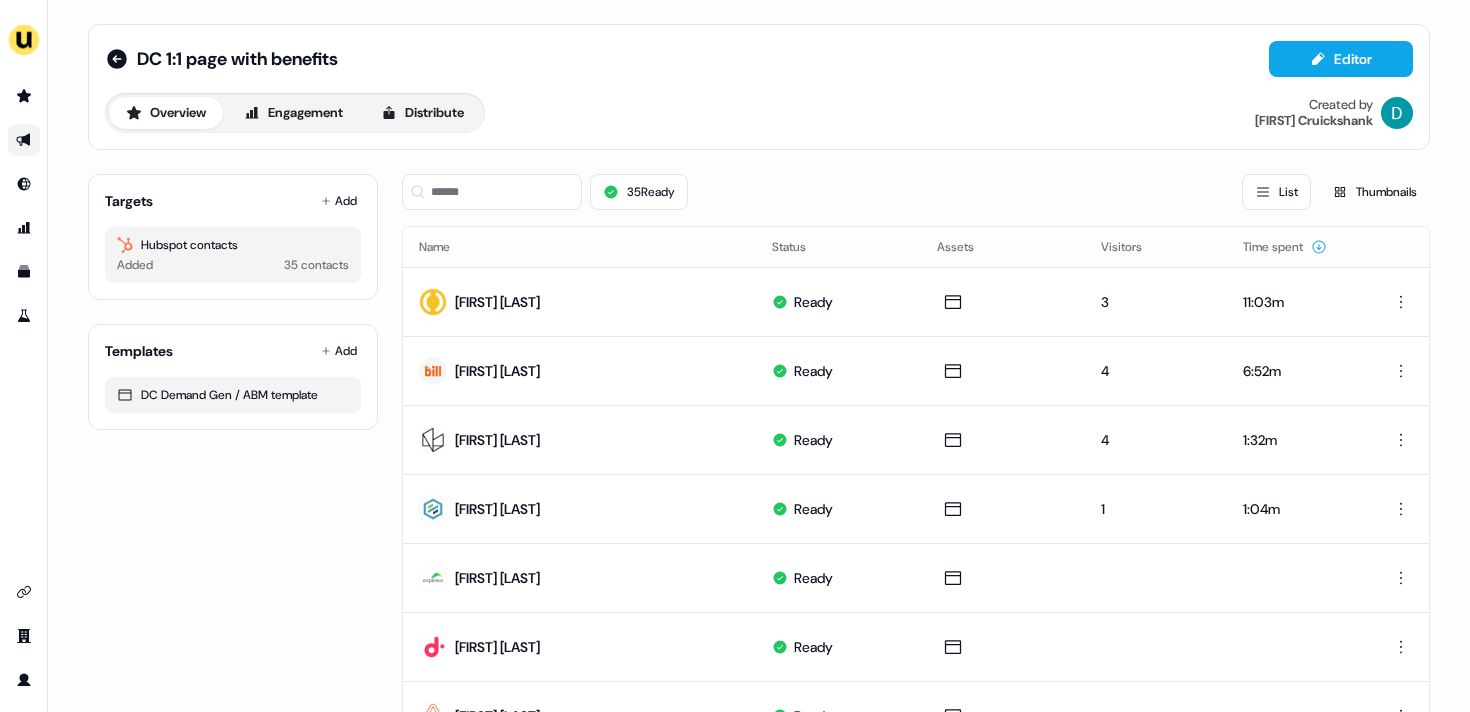 click on "Targets Add Hubspot   contacts Added 35   contacts" at bounding box center (233, 237) 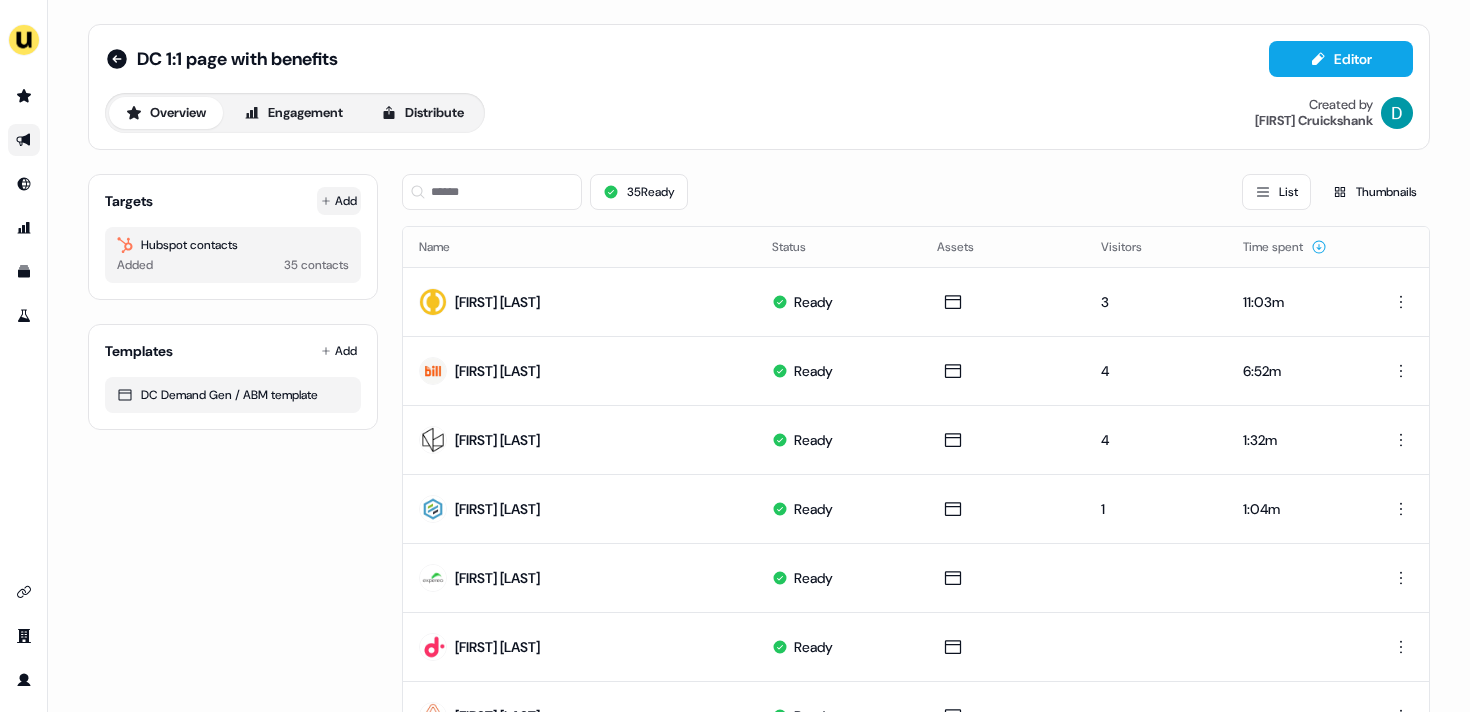 click on "Add" at bounding box center [339, 201] 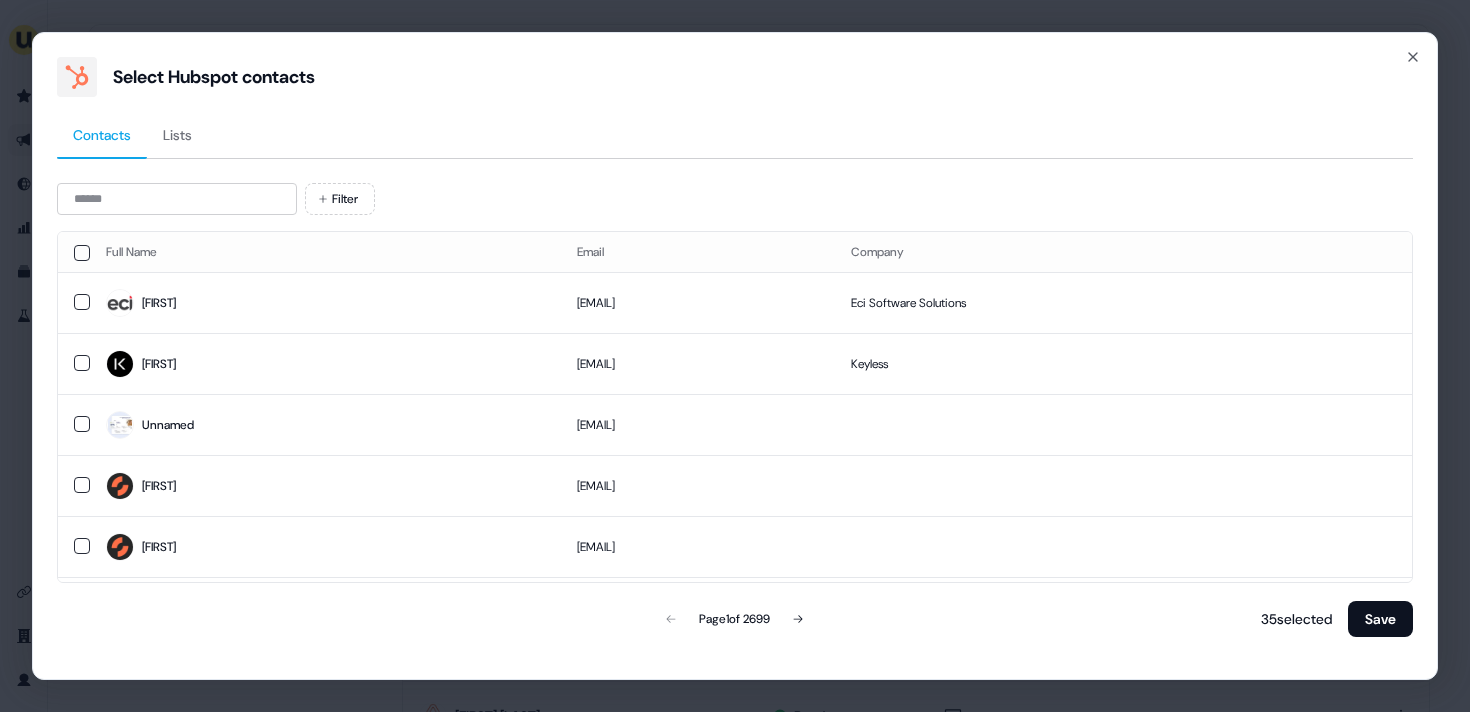 click on "Select Hubspot contacts Contacts Lists Filter Full Name Email Company Lisa lhackbarth@ecisolutions.com Eci Software Solutions Douglas douglas.fairchild@keyless.io Keyless Unnamed m.maciejewski@zoovu.com Lukas lukas.beier@spread.ai Clara clara@spread.ai Alexander alexander.matthey@spread.ai Pauline pauline.muller@spread.ai Yann yann@userled.io Userled Eleni eleni.mitzalis@contentsquare.com Contentsquare Greta greta.banaityte@iterable.com Page  1  of 2699 35  selected Save Close" at bounding box center (735, 356) 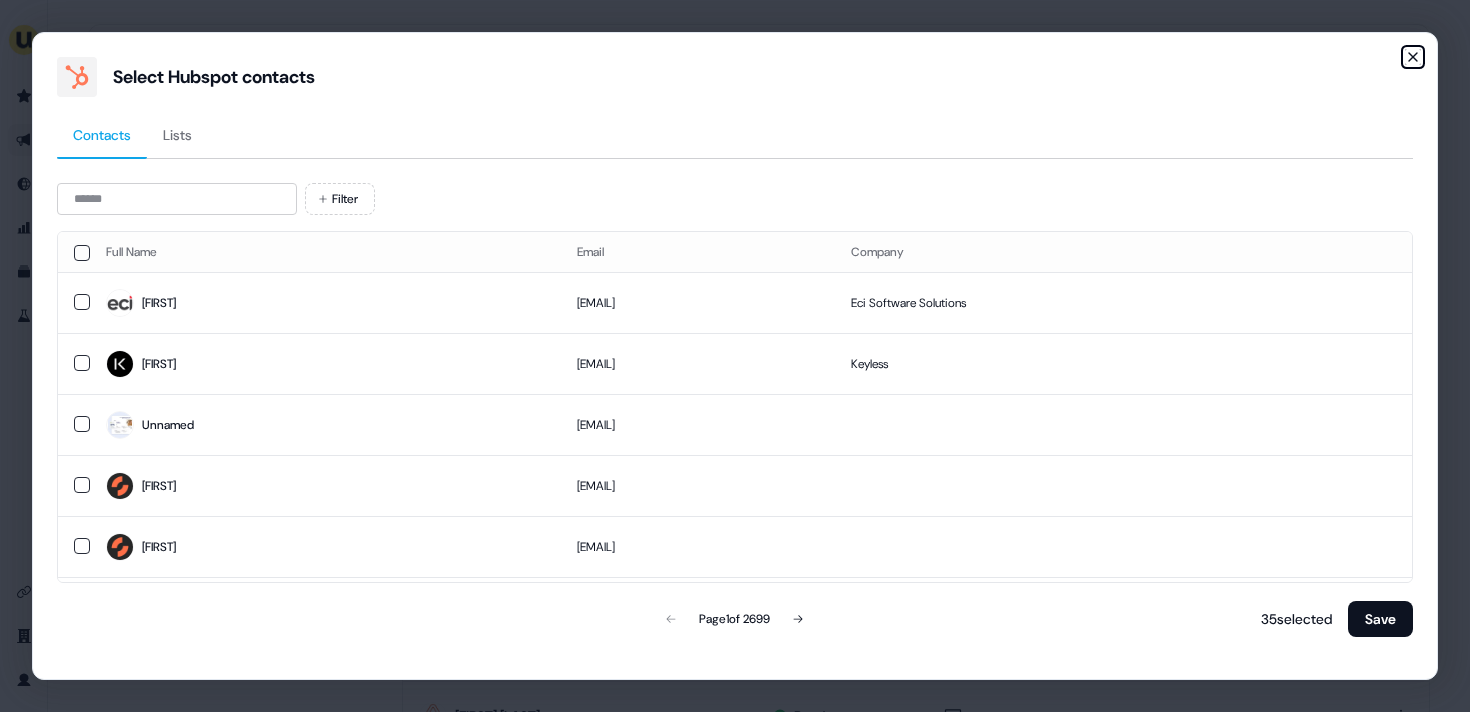 click 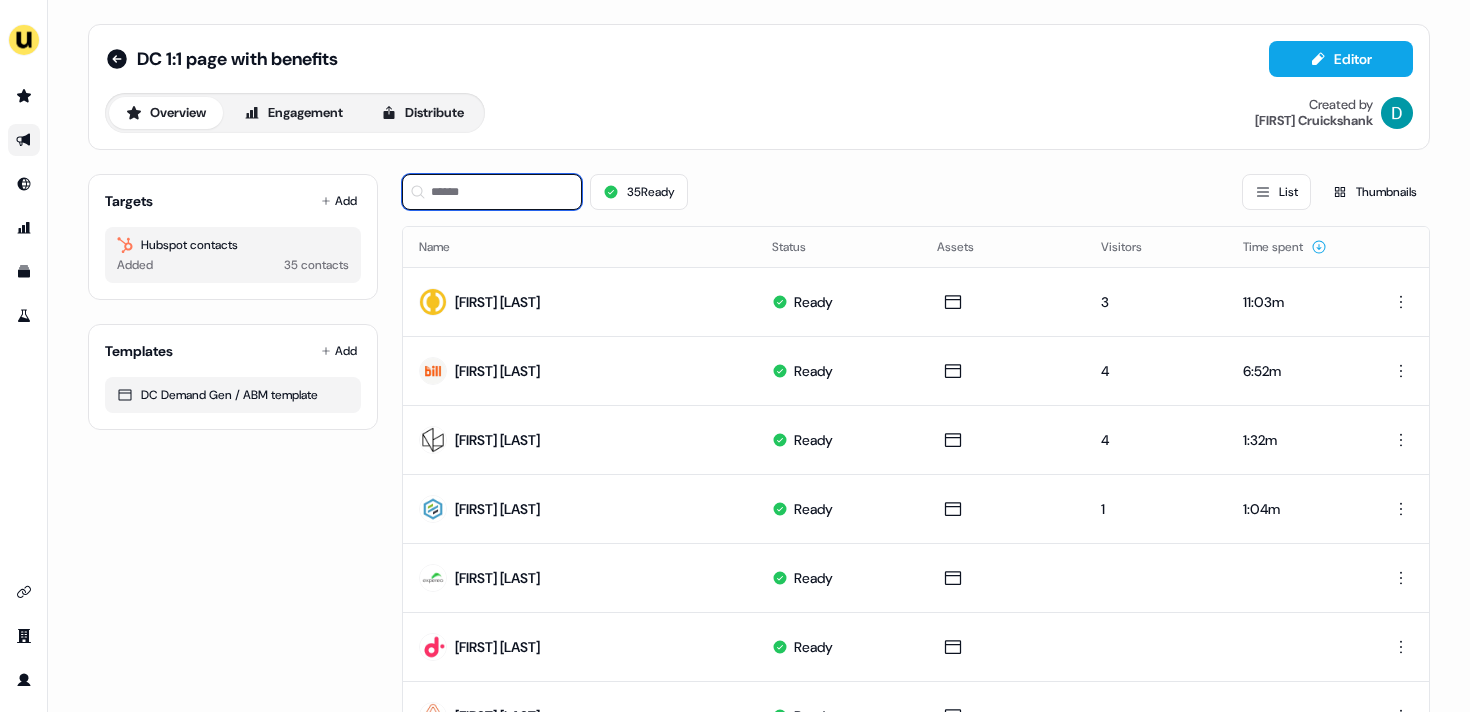 click at bounding box center (492, 192) 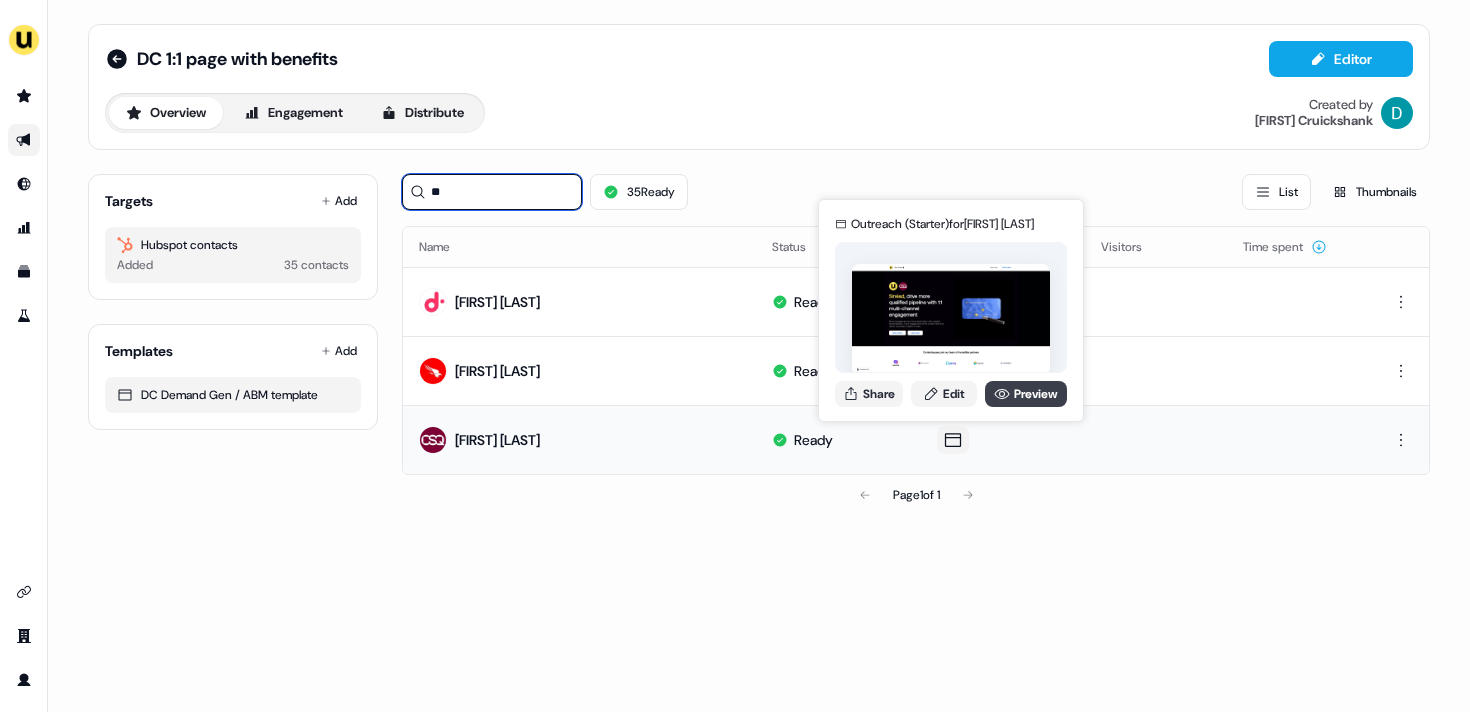 type on "**" 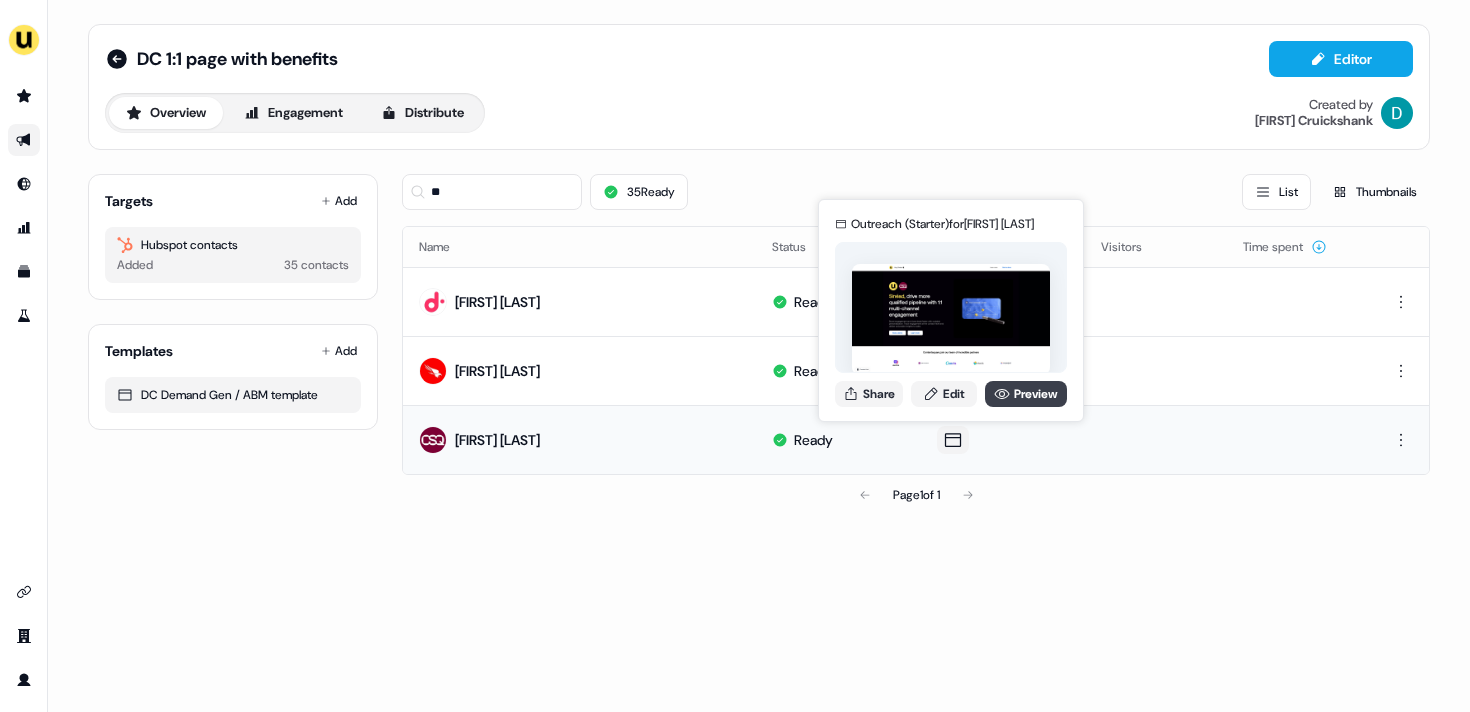 click on "Preview" at bounding box center [1026, 394] 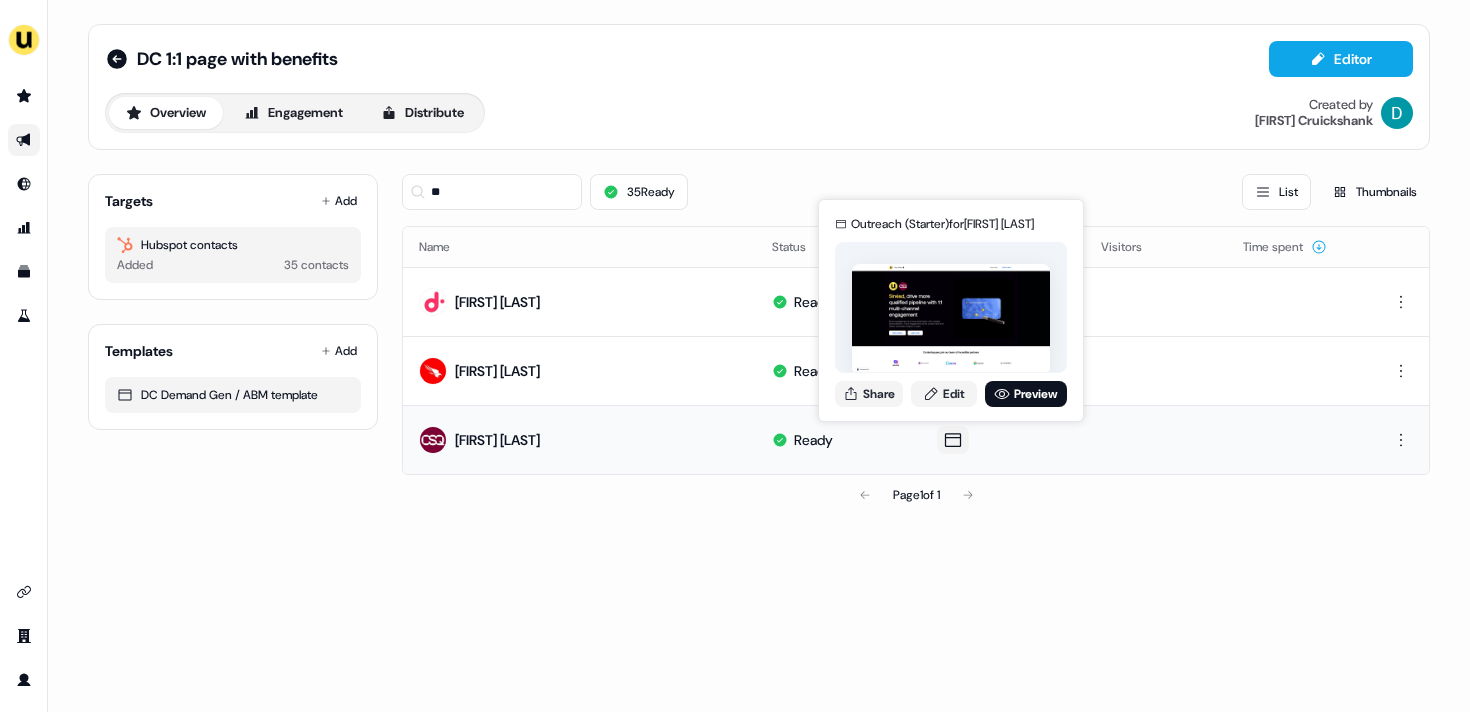 click on "Outreach (Starter)  for  Sinéad Flanagan   Share Edit Preview" at bounding box center [951, 310] 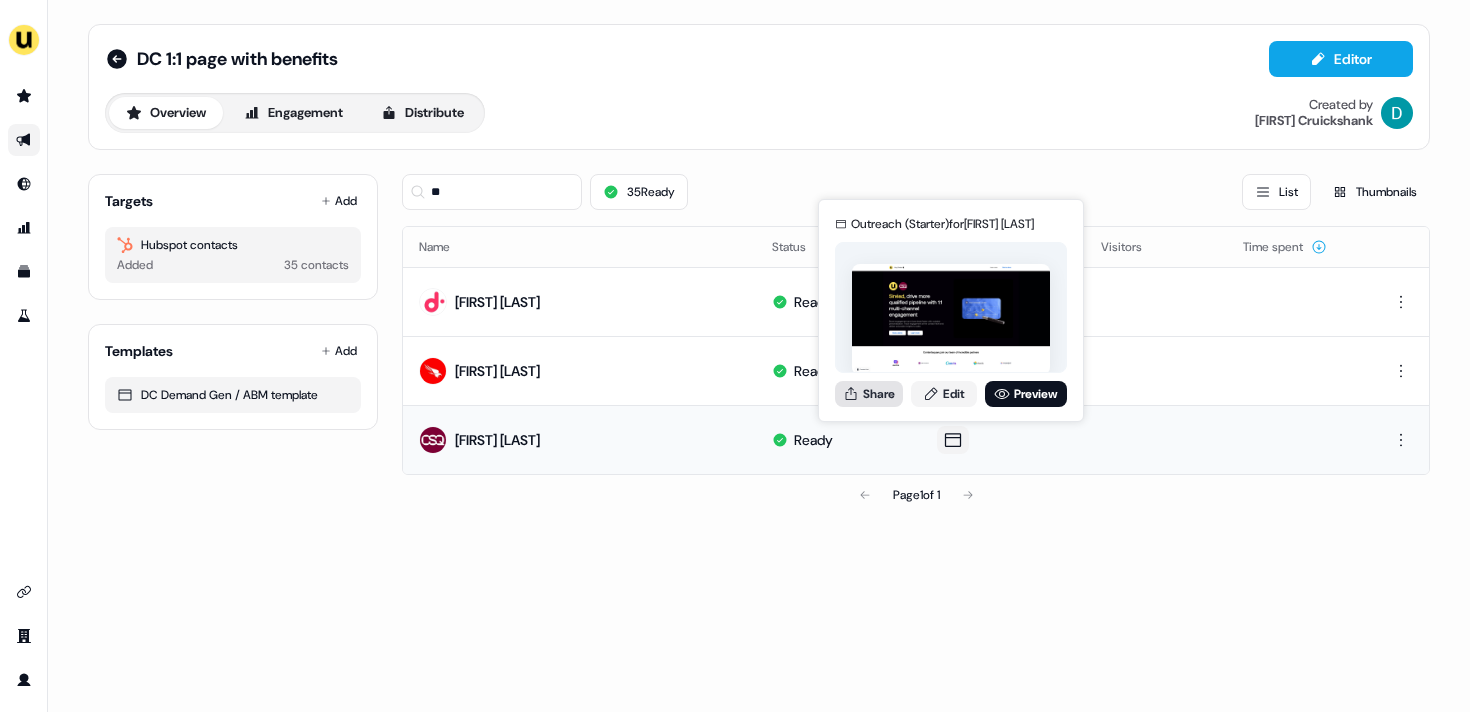 click on "Share" at bounding box center (869, 394) 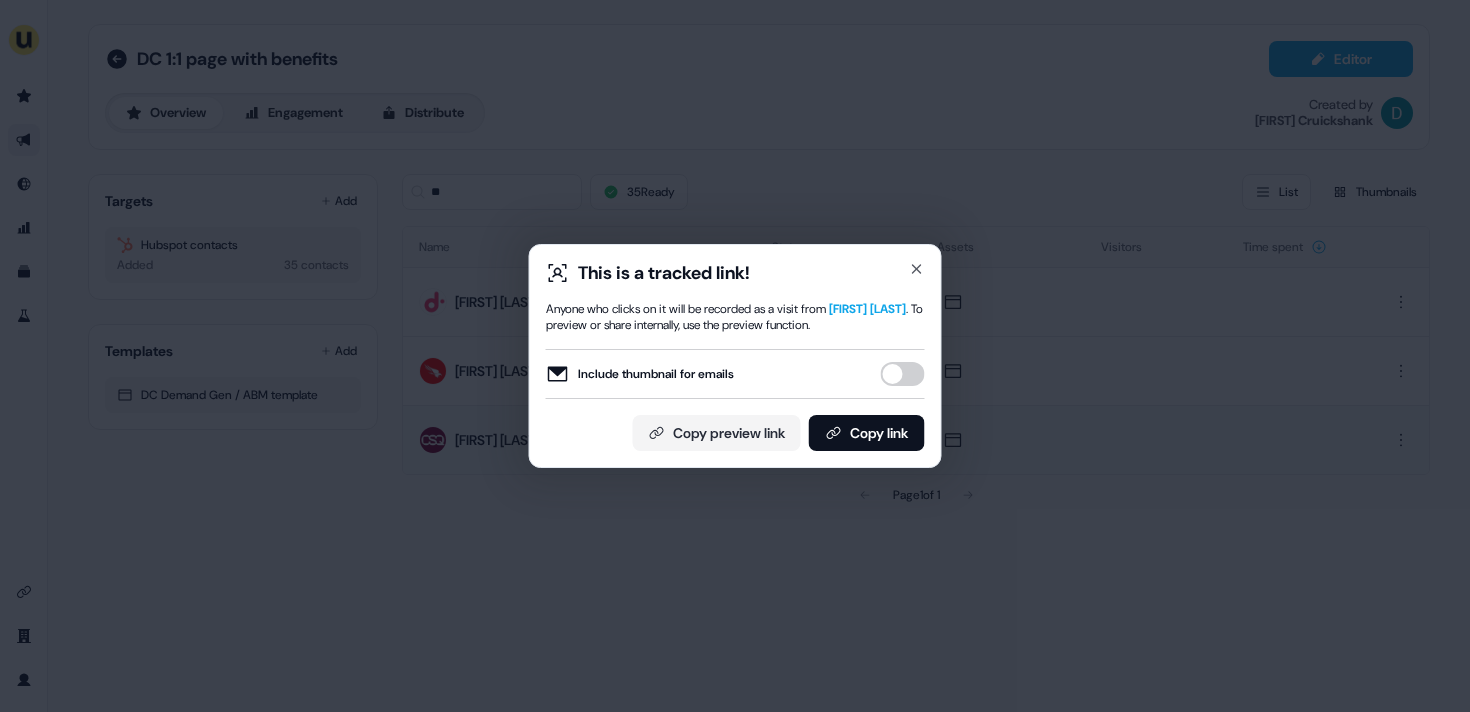 click on "Include thumbnail for emails" at bounding box center (903, 374) 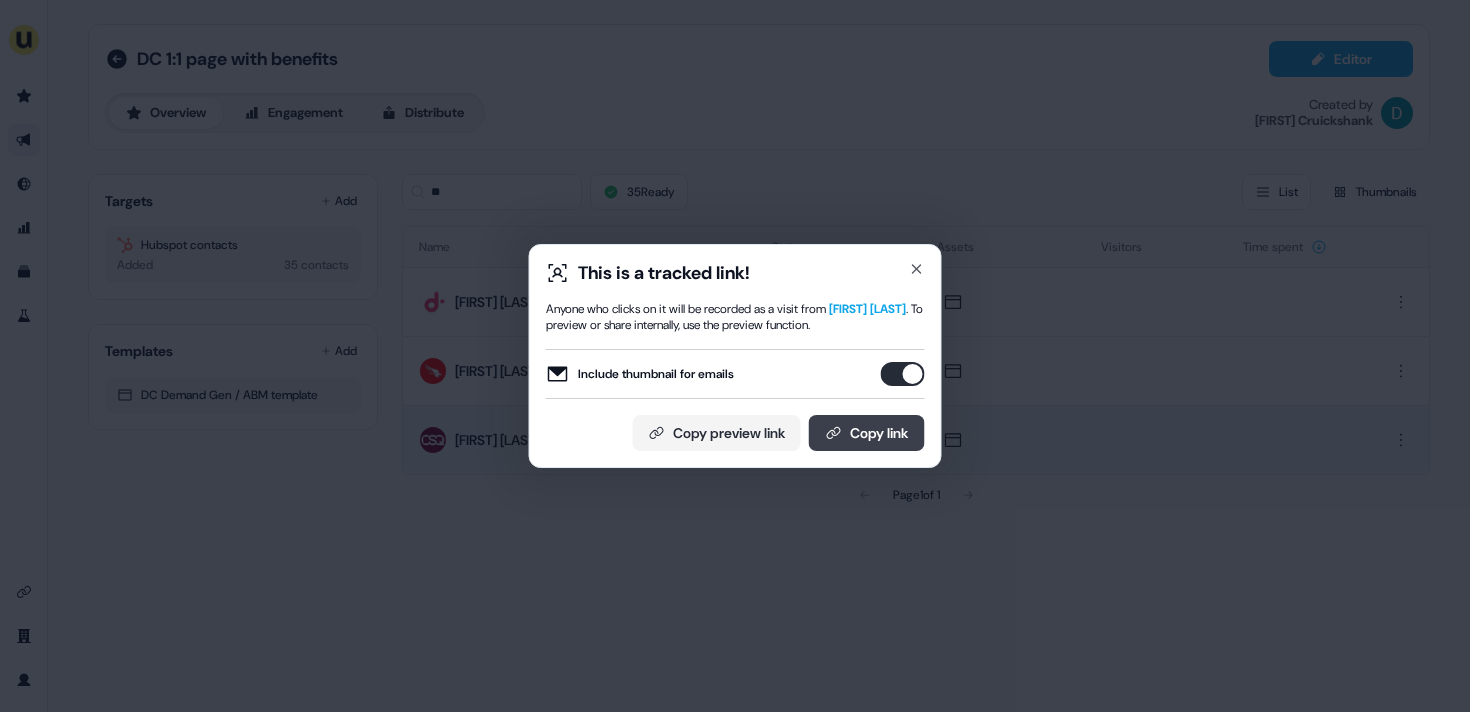 click on "Copy link" at bounding box center [867, 433] 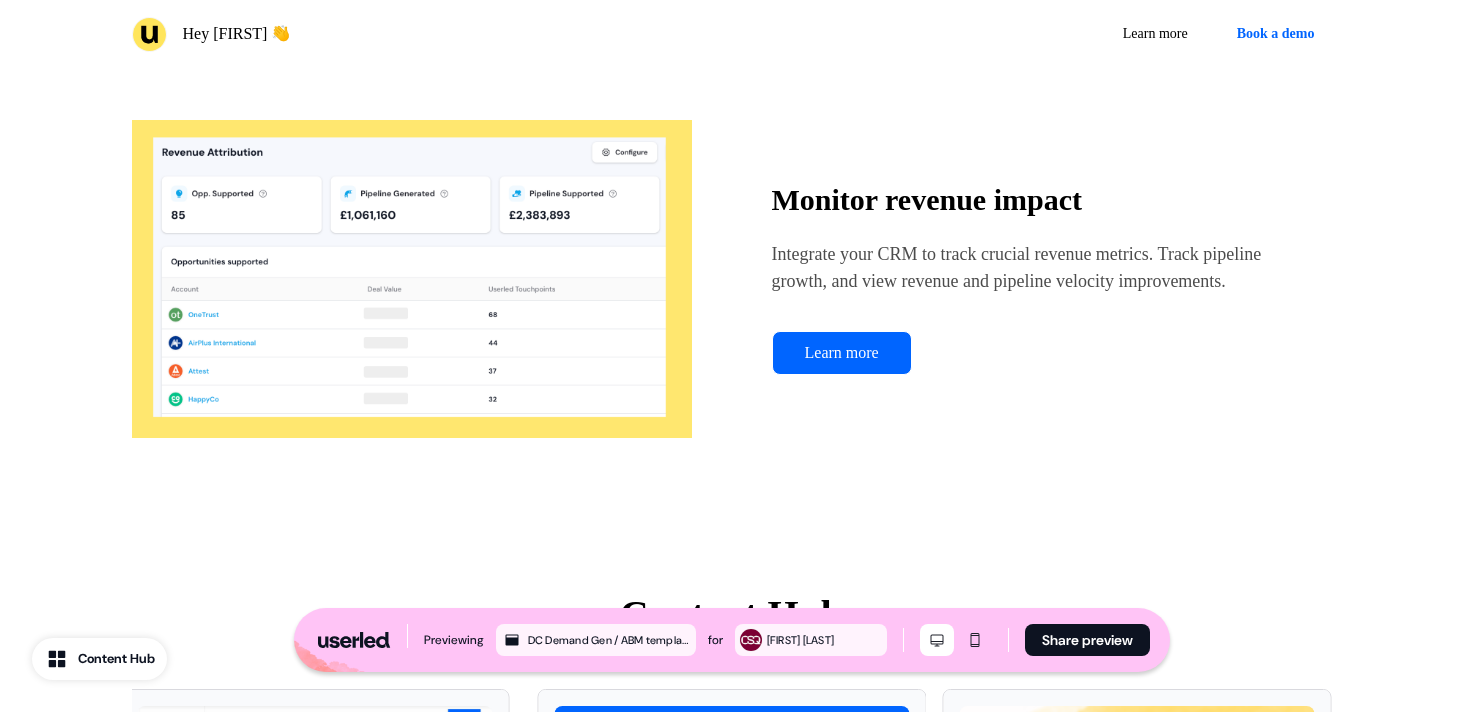scroll, scrollTop: 5055, scrollLeft: 0, axis: vertical 